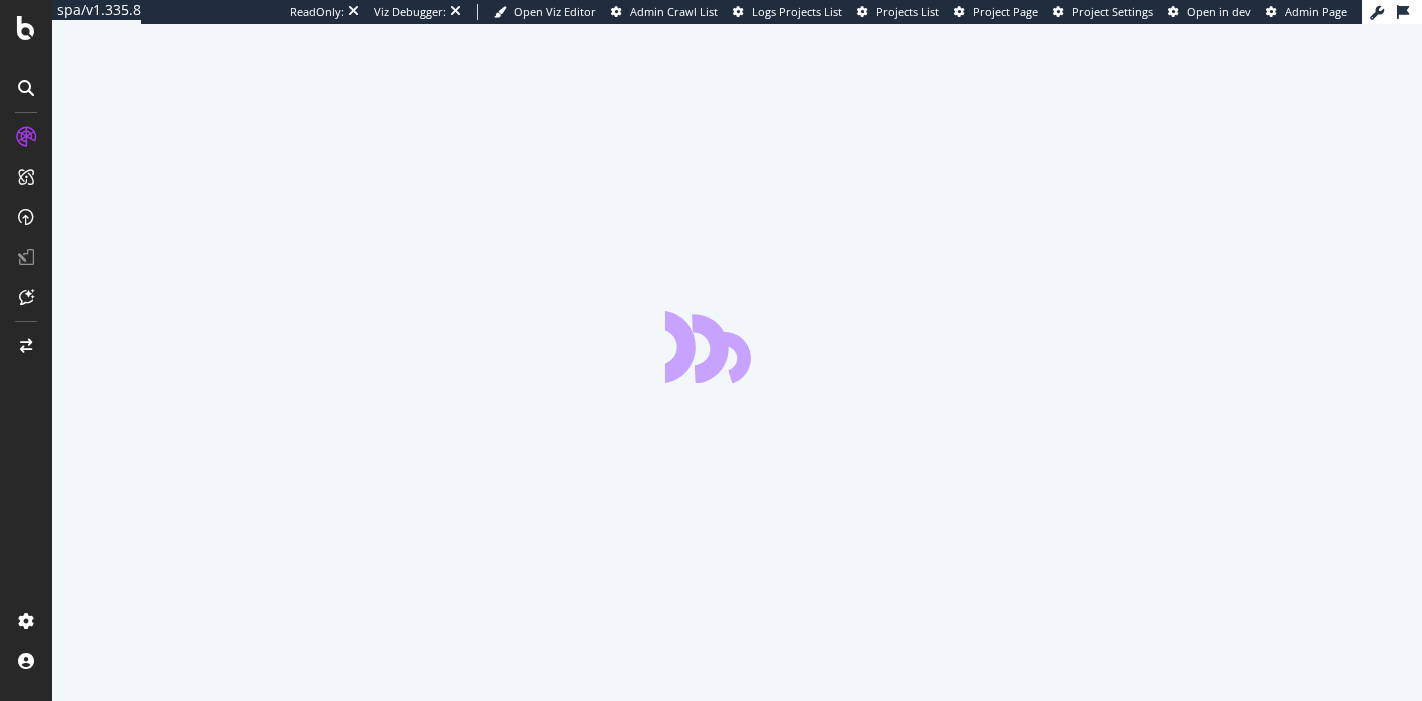 scroll, scrollTop: 0, scrollLeft: 0, axis: both 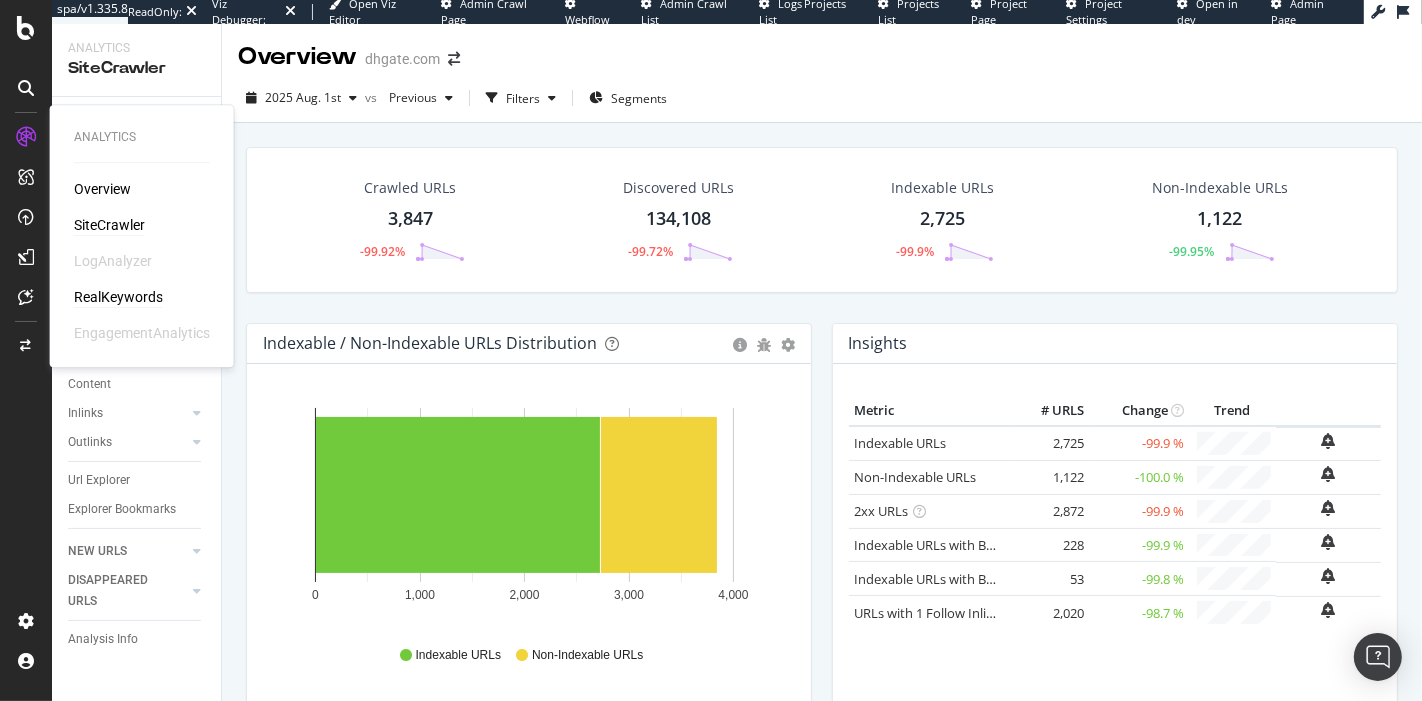 click on "RealKeywords" at bounding box center [118, 297] 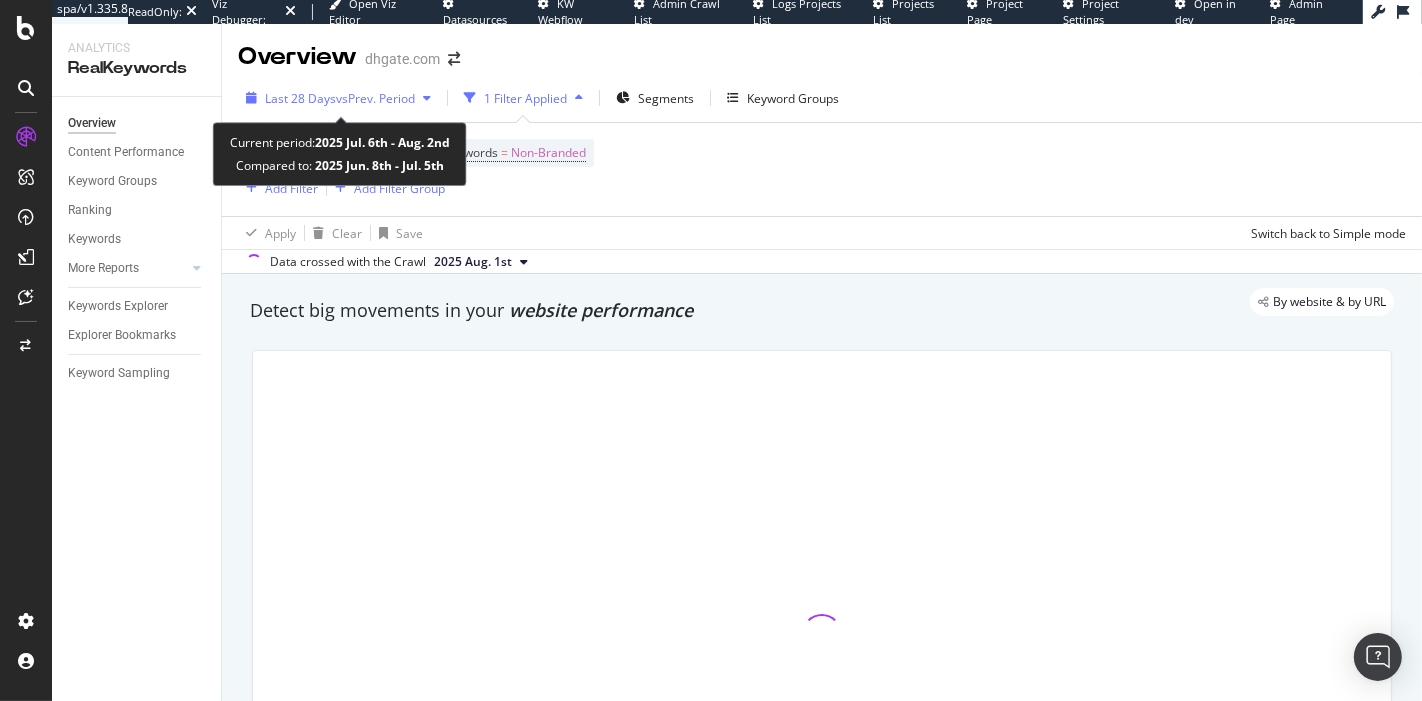 click on "Last 28 Days  vs  Prev. Period" at bounding box center (338, 98) 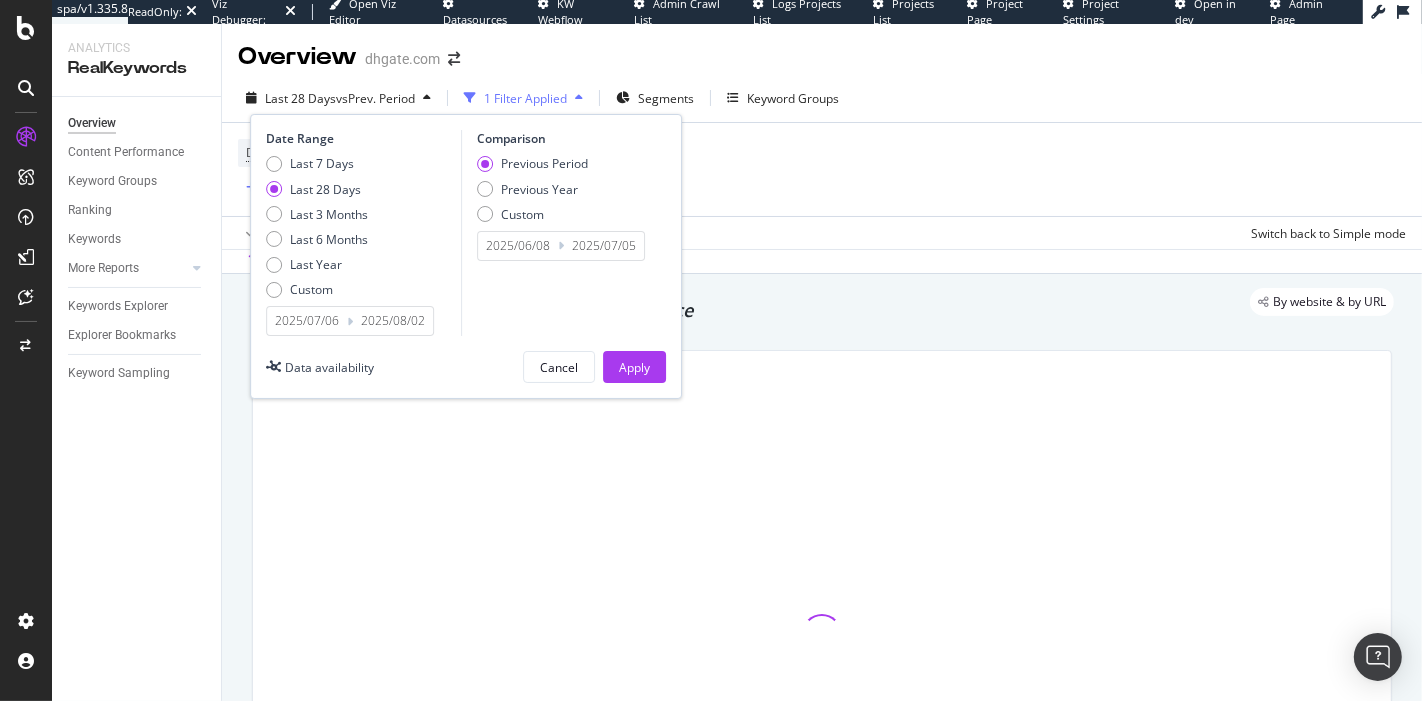click on "Data crossed with the Crawl 2025 Aug. 1st" at bounding box center (822, 261) 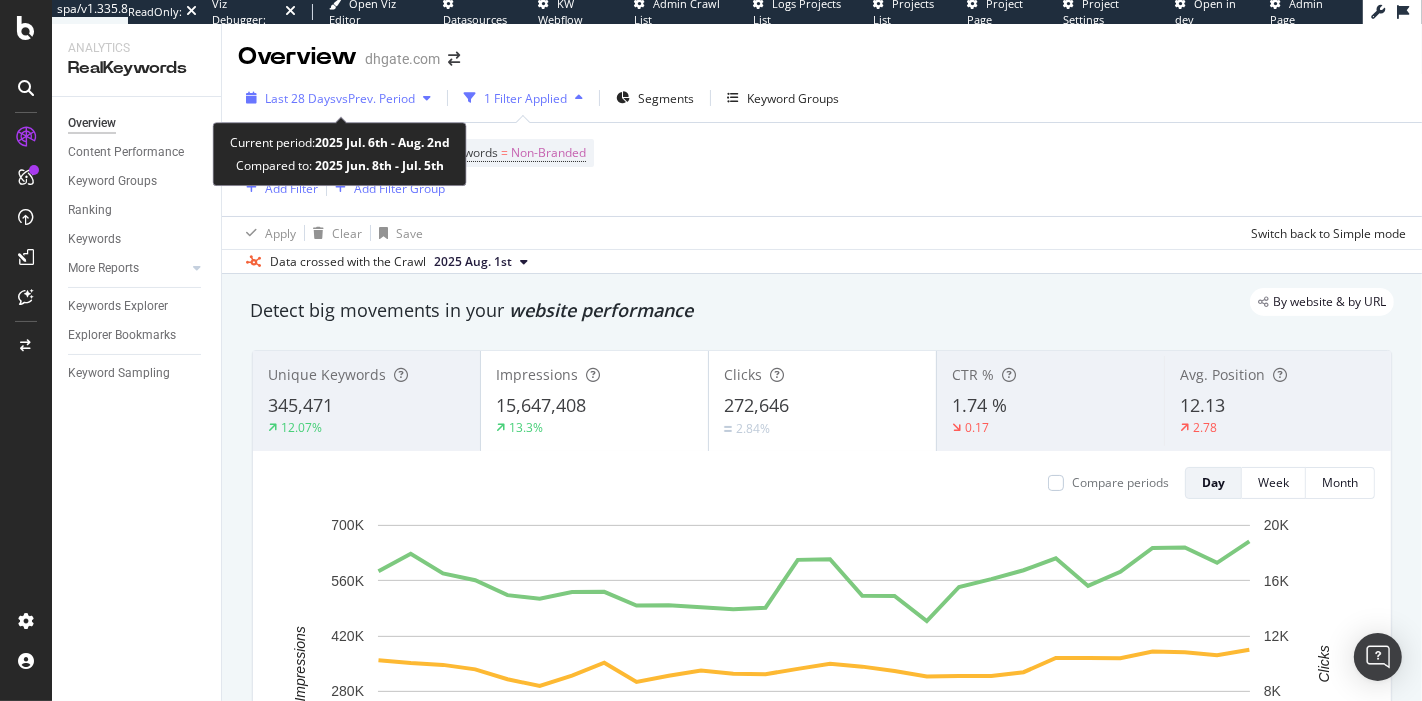 click on "vs  Prev. Period" at bounding box center (375, 98) 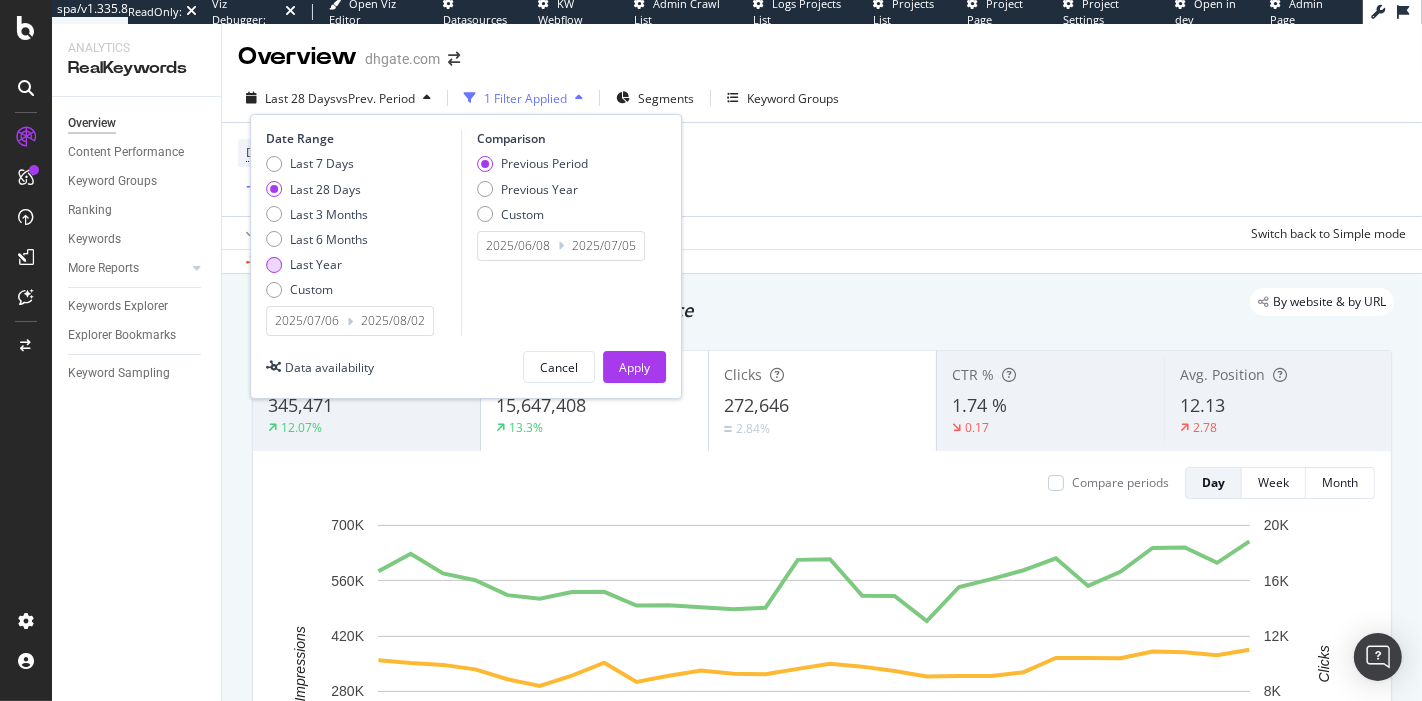 click on "Last Year" at bounding box center (316, 264) 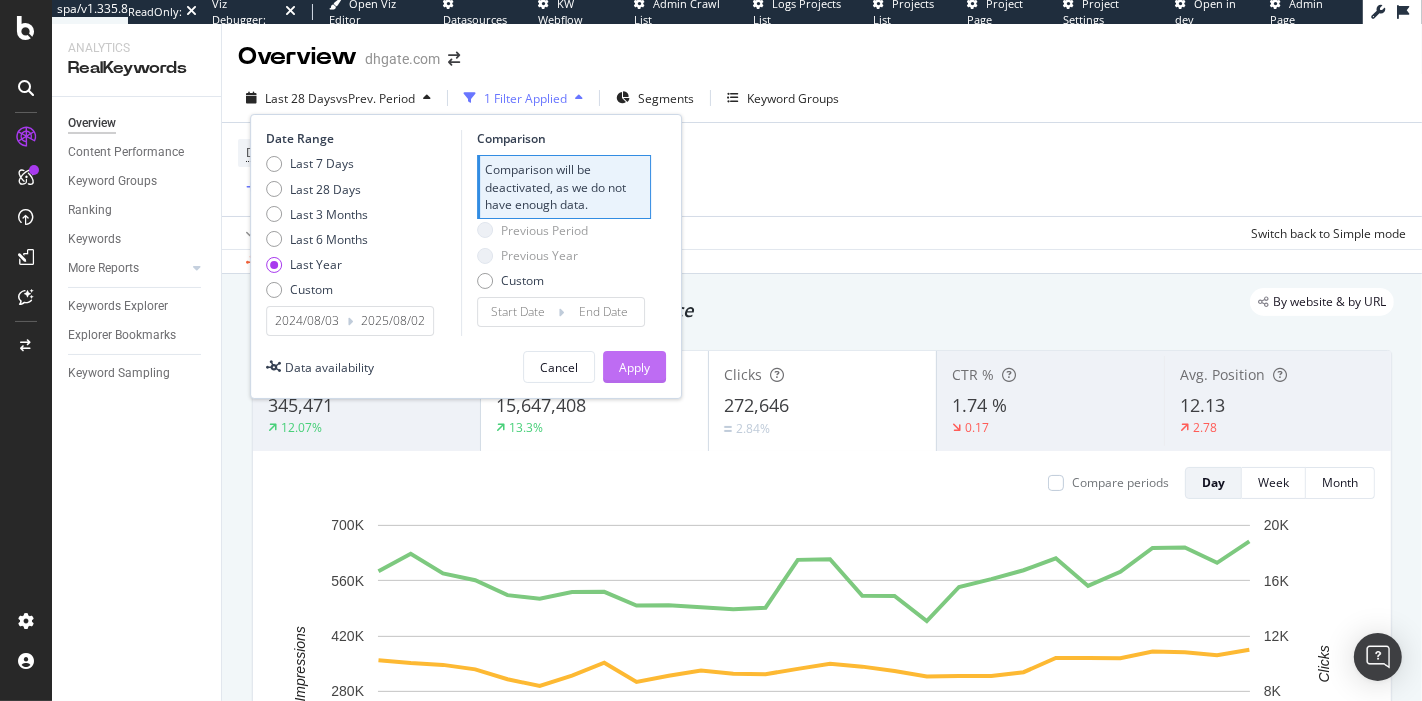 click on "Apply" at bounding box center [634, 367] 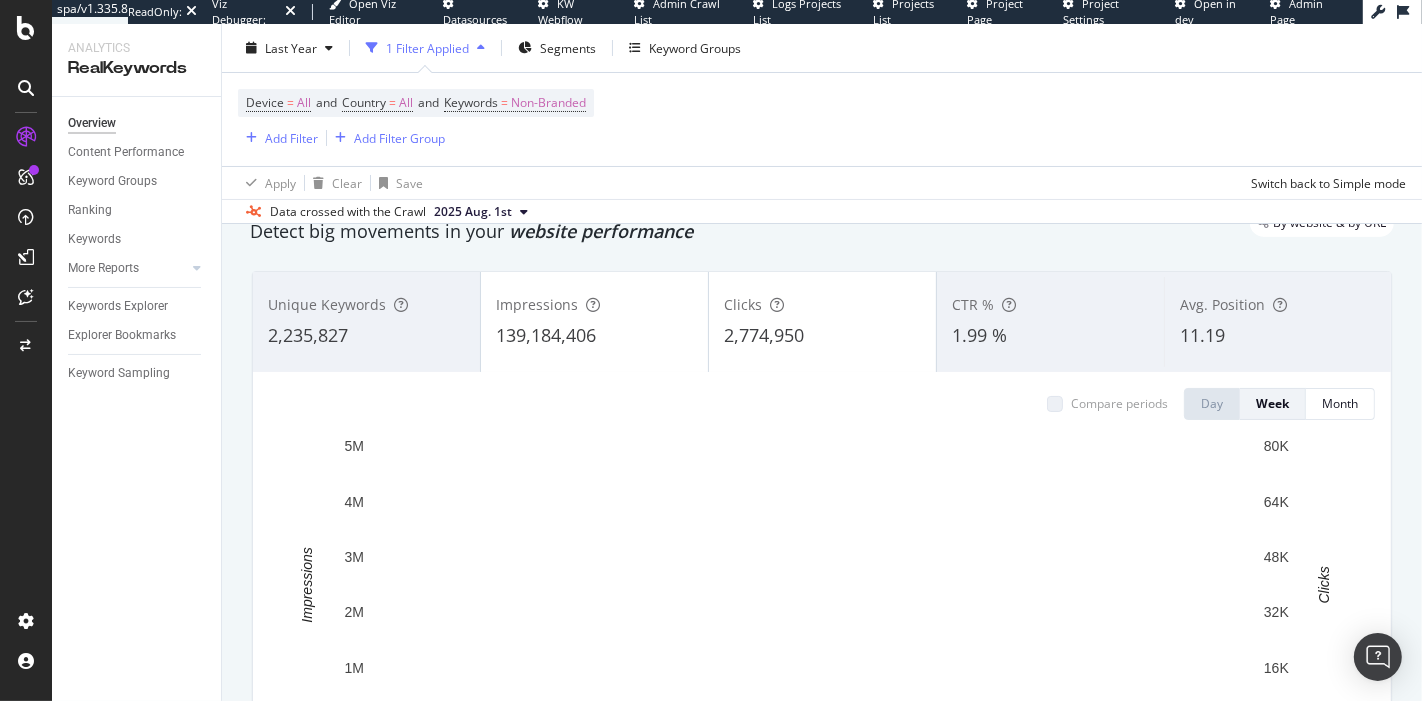 scroll, scrollTop: 82, scrollLeft: 0, axis: vertical 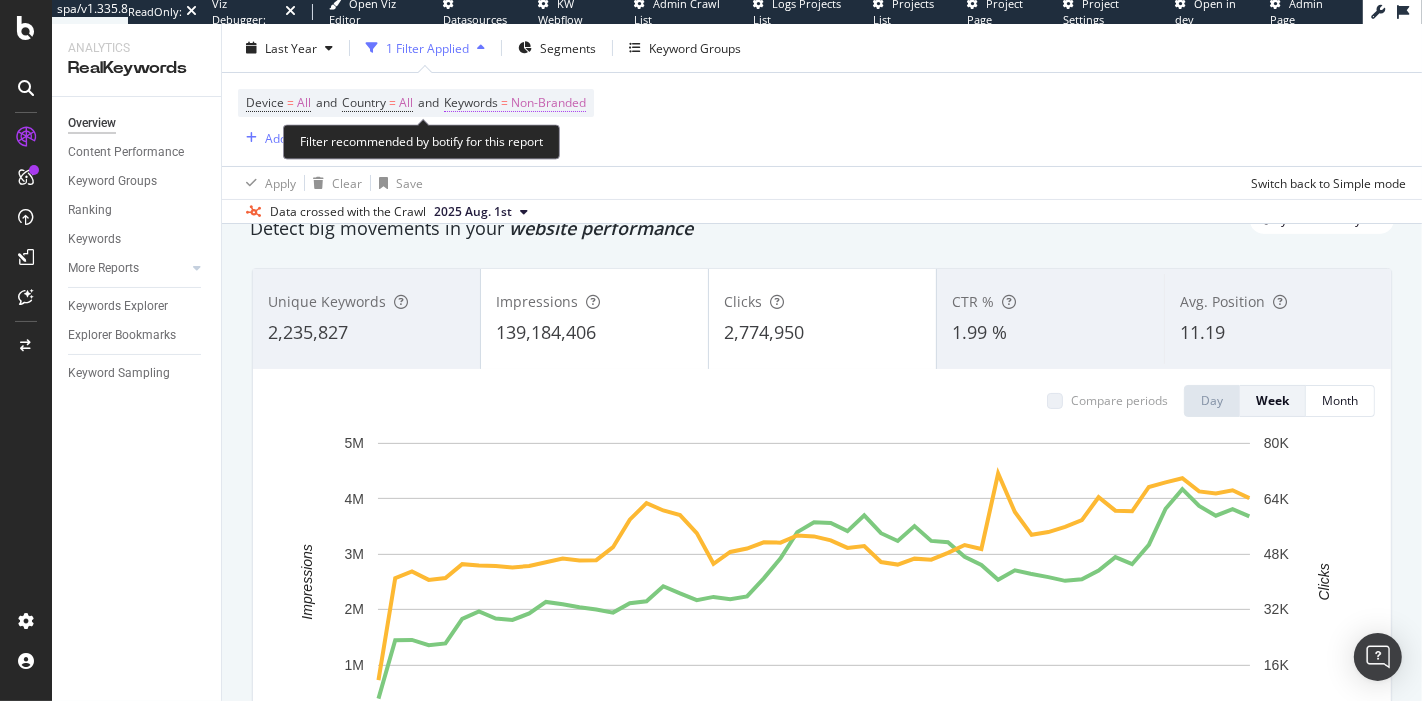 click on "Non-Branded" at bounding box center [548, 103] 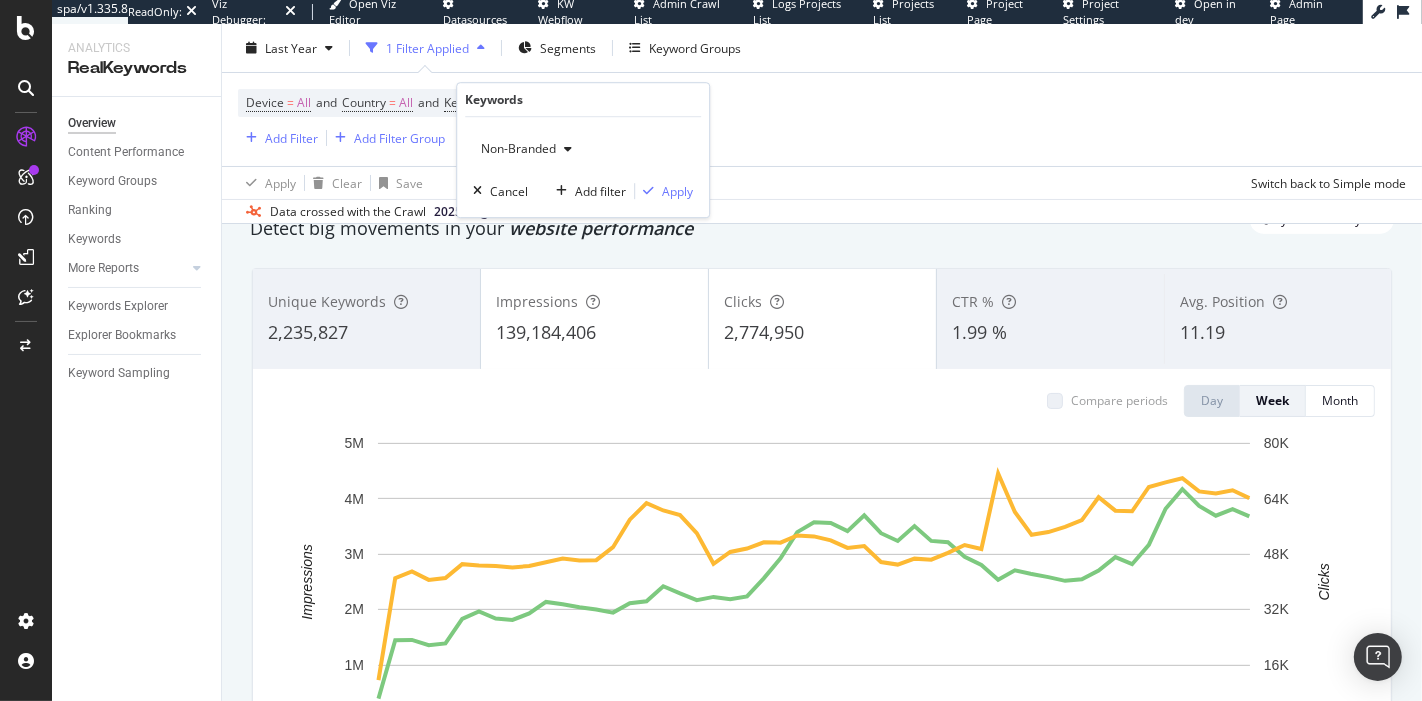 click on "Non-Branded" at bounding box center [514, 148] 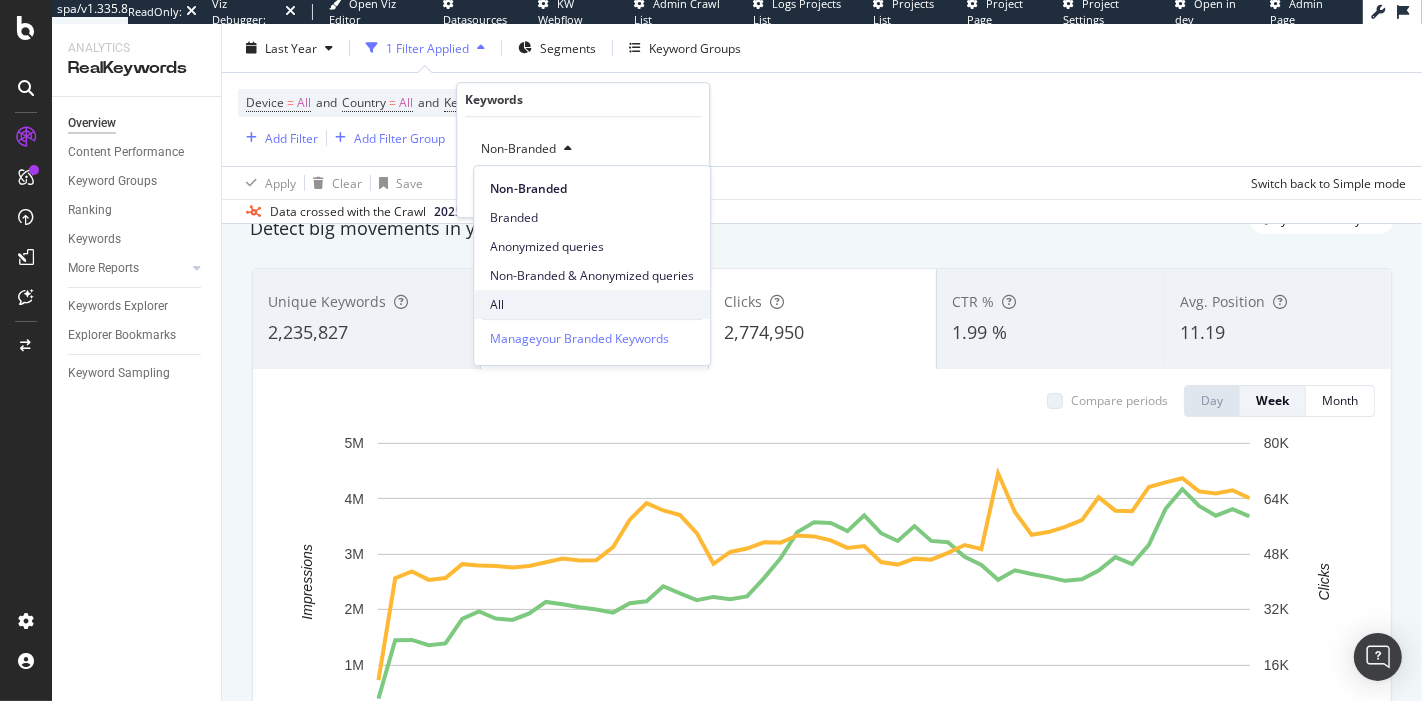 click on "All" at bounding box center (592, 305) 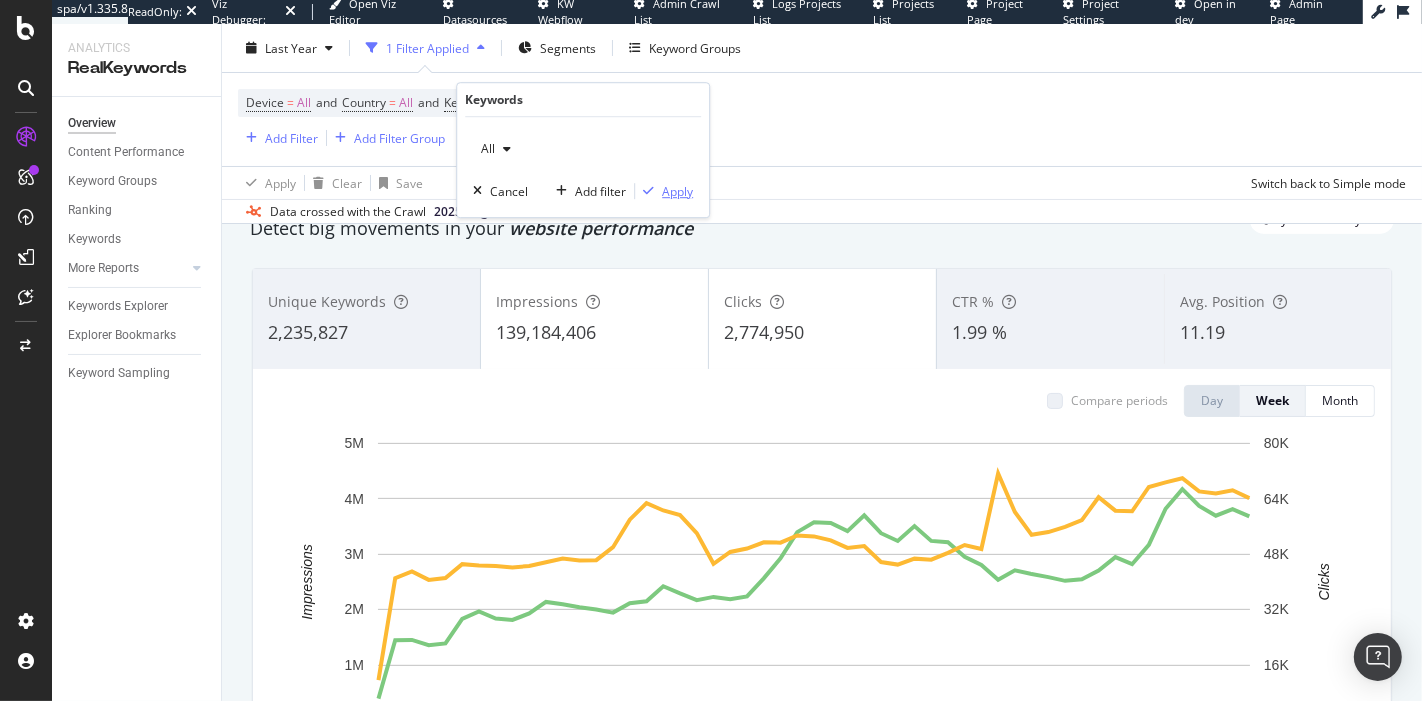 click on "Apply" at bounding box center [677, 191] 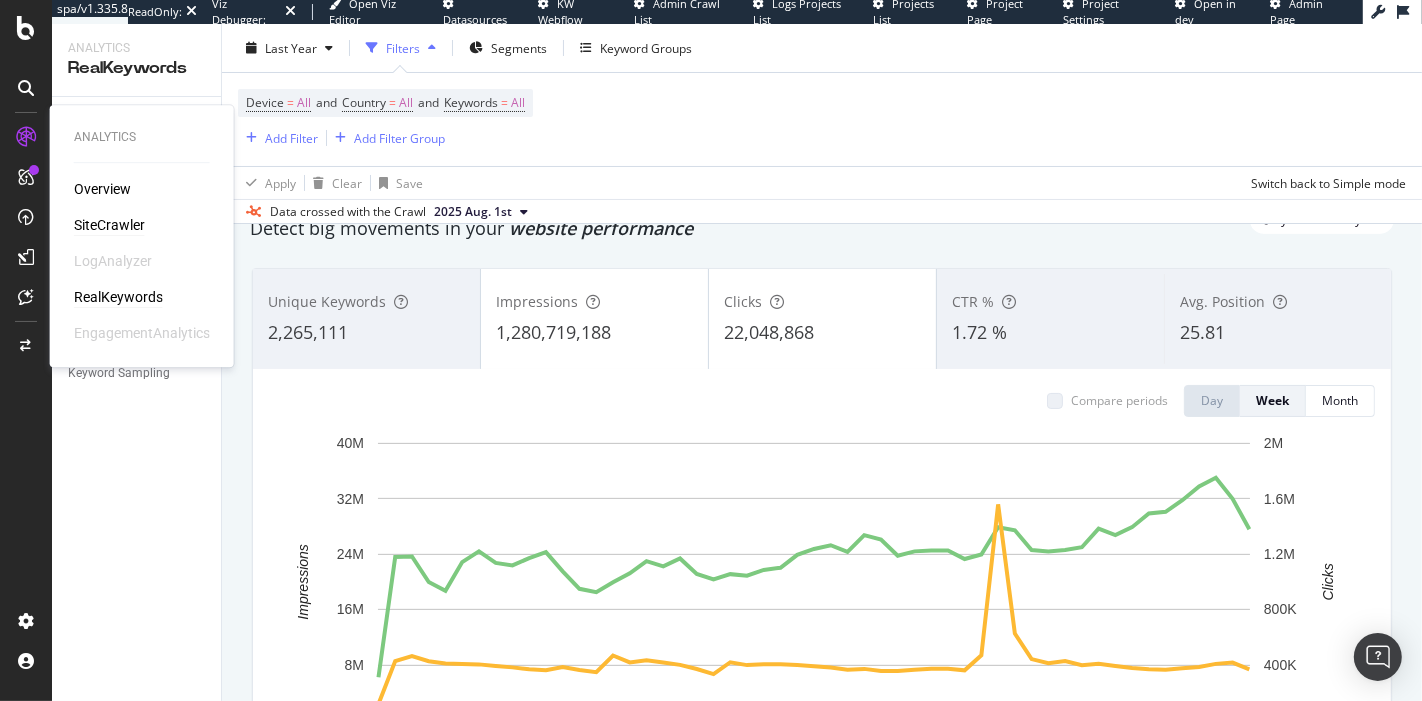 click on "SiteCrawler" at bounding box center (109, 225) 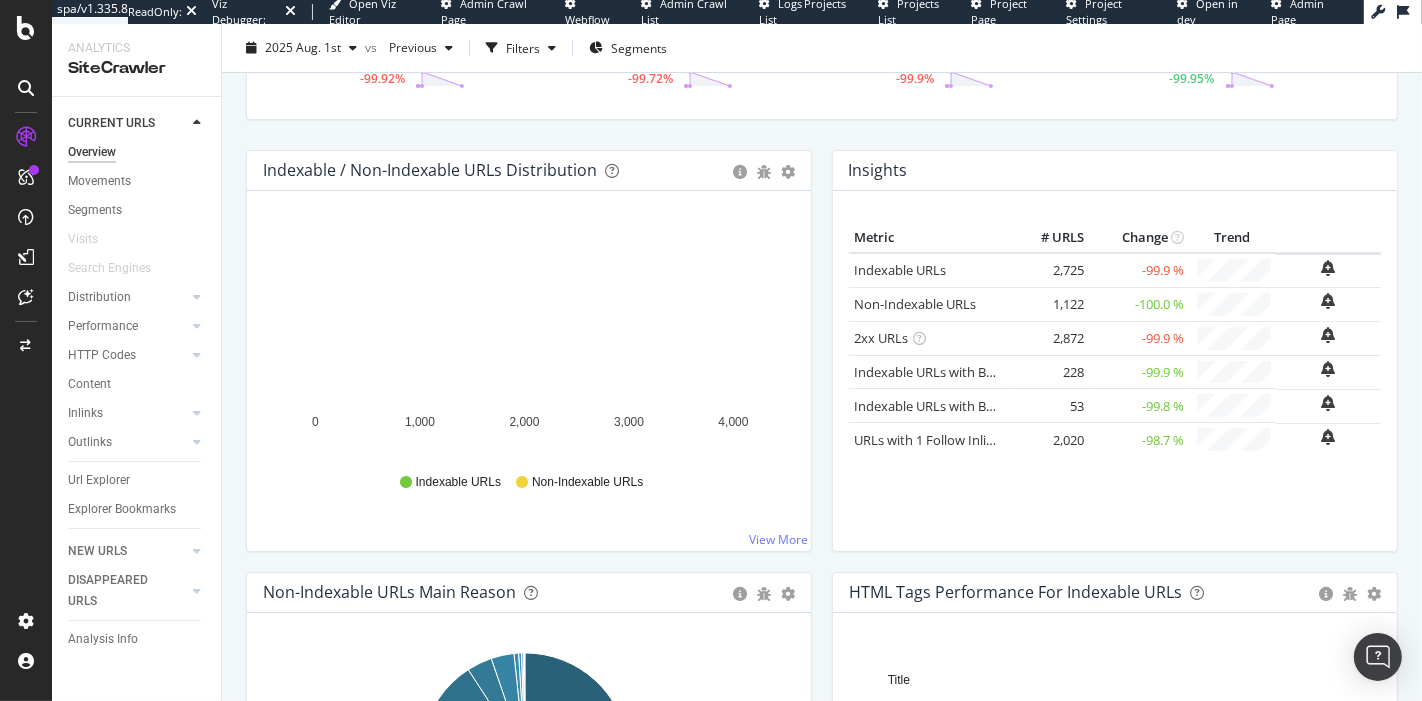 scroll, scrollTop: 0, scrollLeft: 0, axis: both 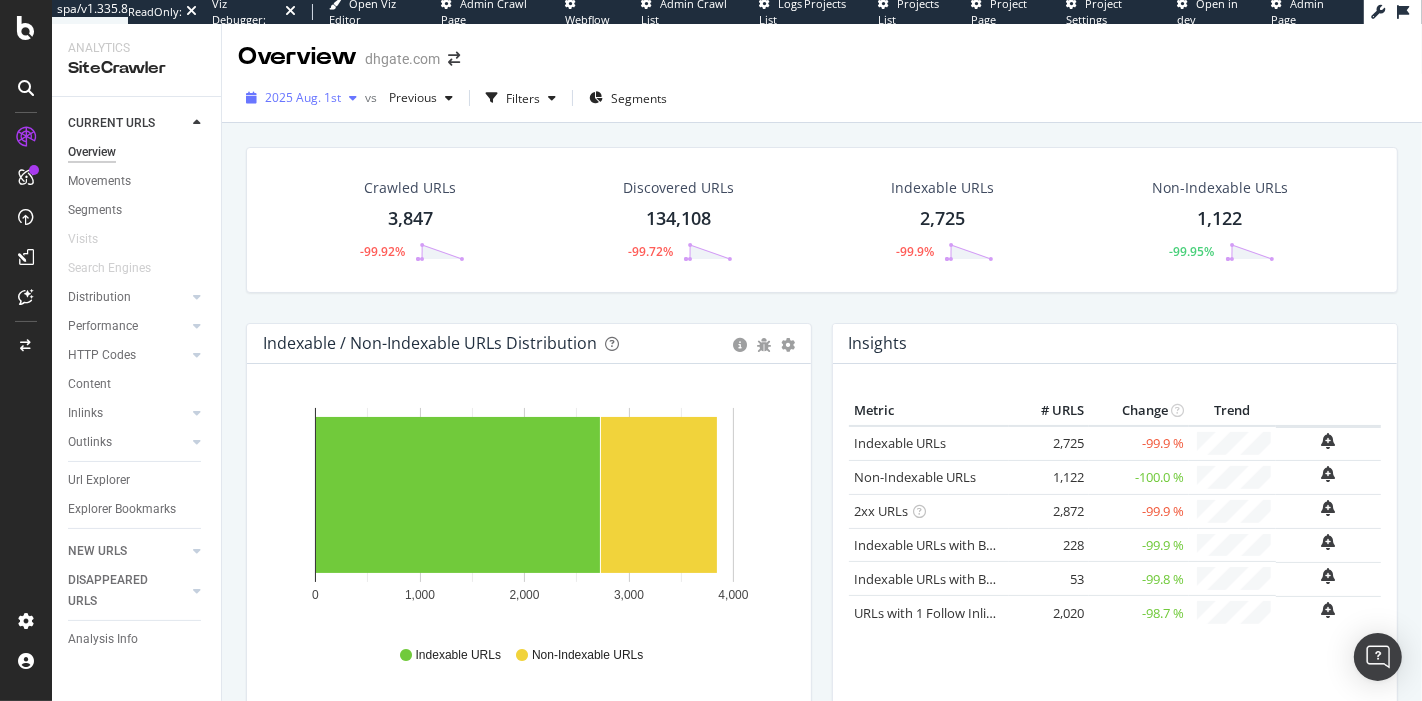 click on "2025 Aug. 1st" at bounding box center [303, 97] 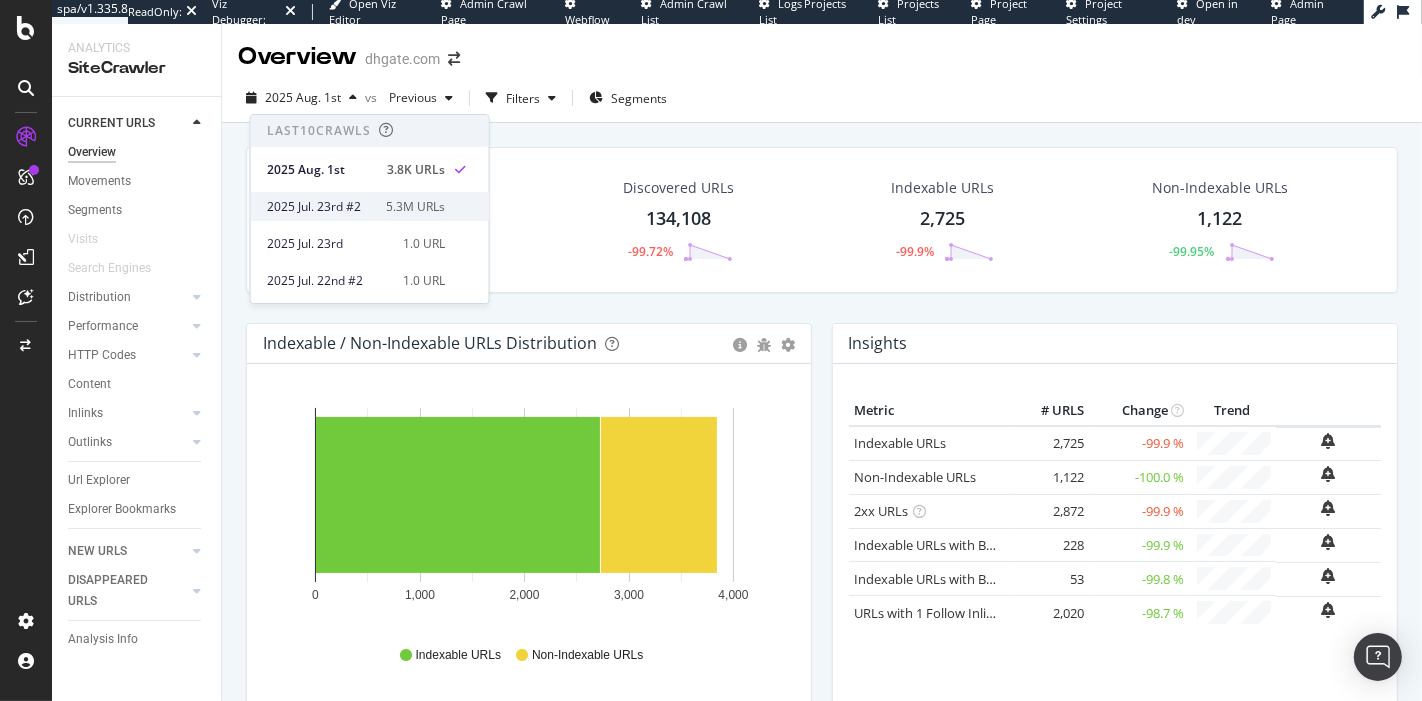 click on "2025 Jul. 23rd #2 5.3M URLs" at bounding box center (356, 207) 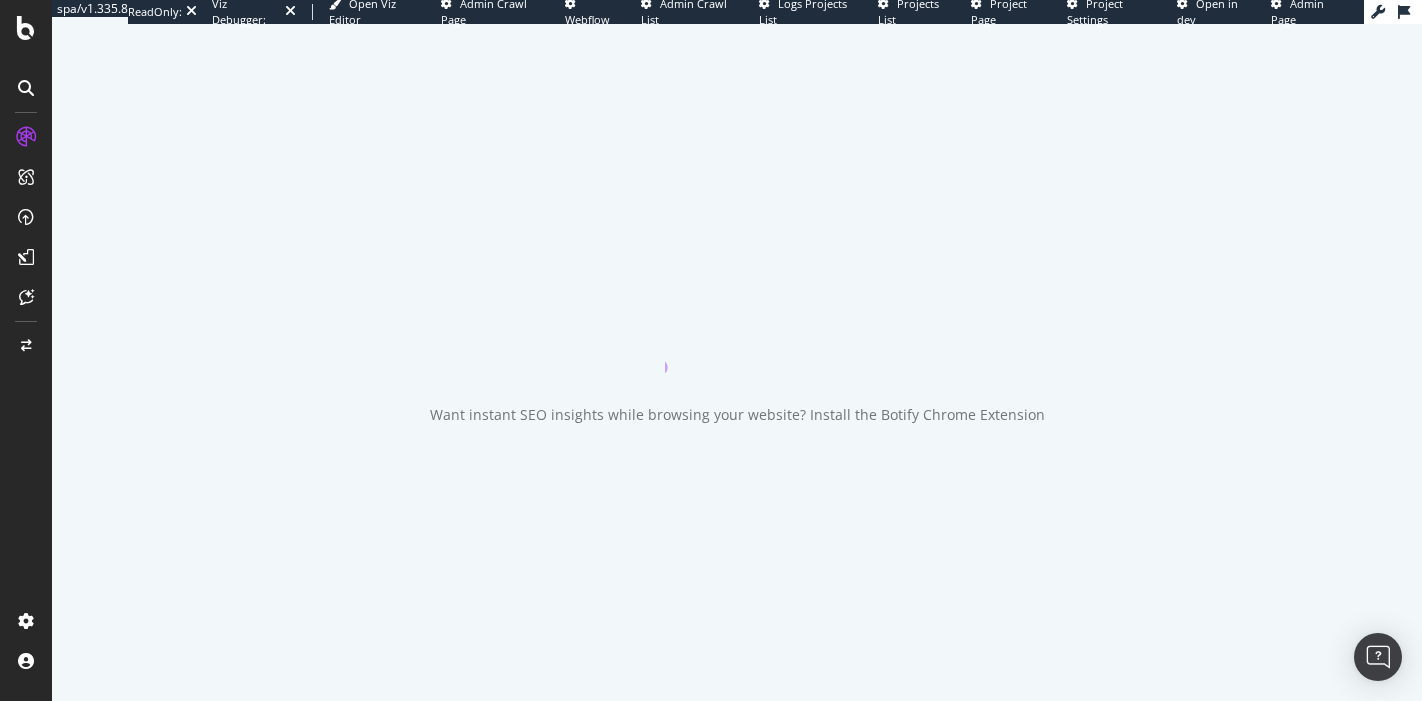 scroll, scrollTop: 0, scrollLeft: 0, axis: both 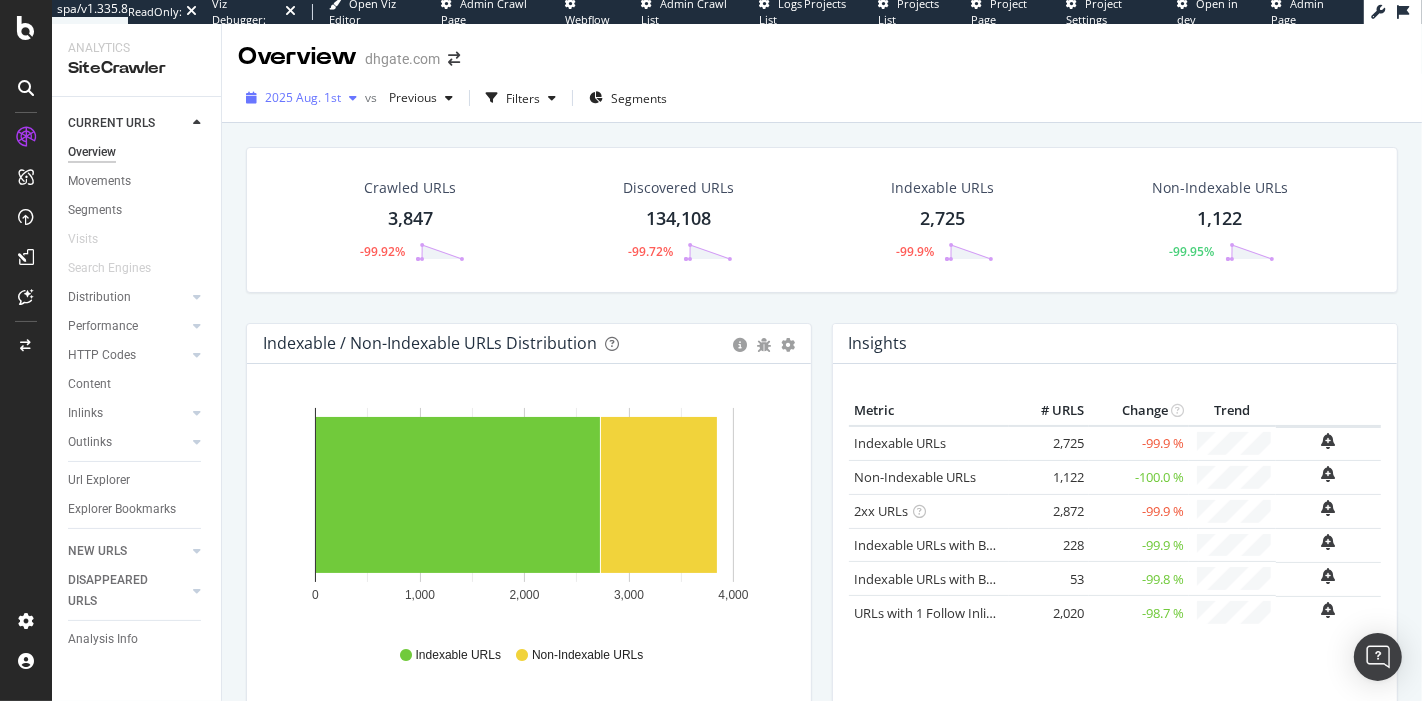 click on "2025 Aug. 1st" at bounding box center (303, 97) 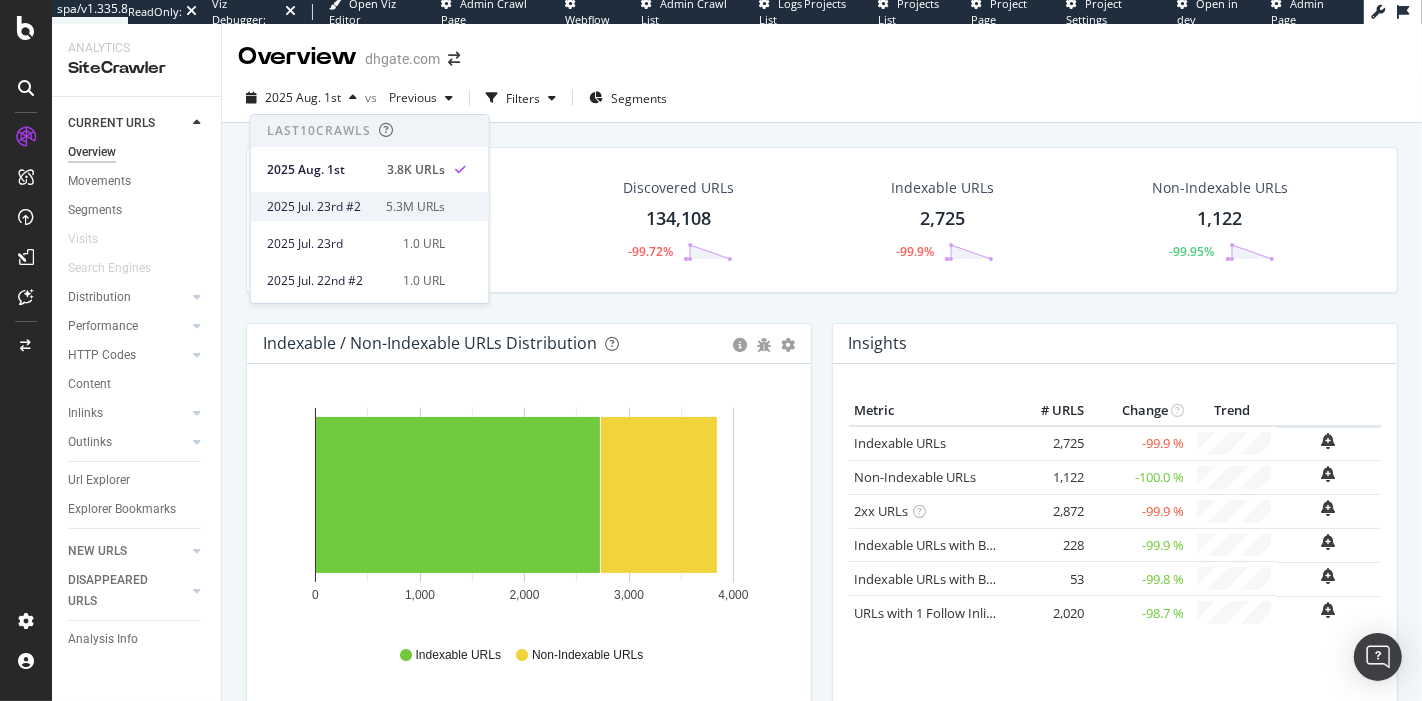 click on "2025 Jul. 23rd #2" at bounding box center [320, 207] 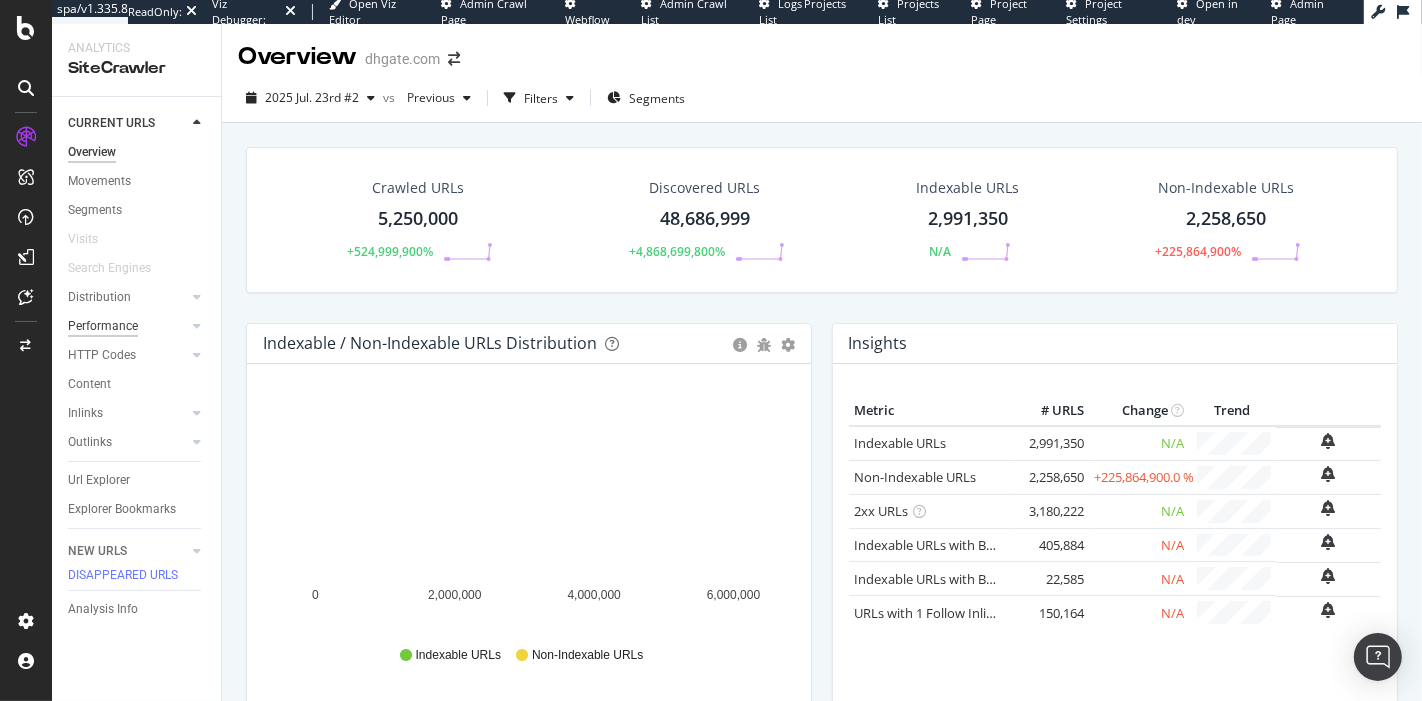 scroll, scrollTop: 601, scrollLeft: 0, axis: vertical 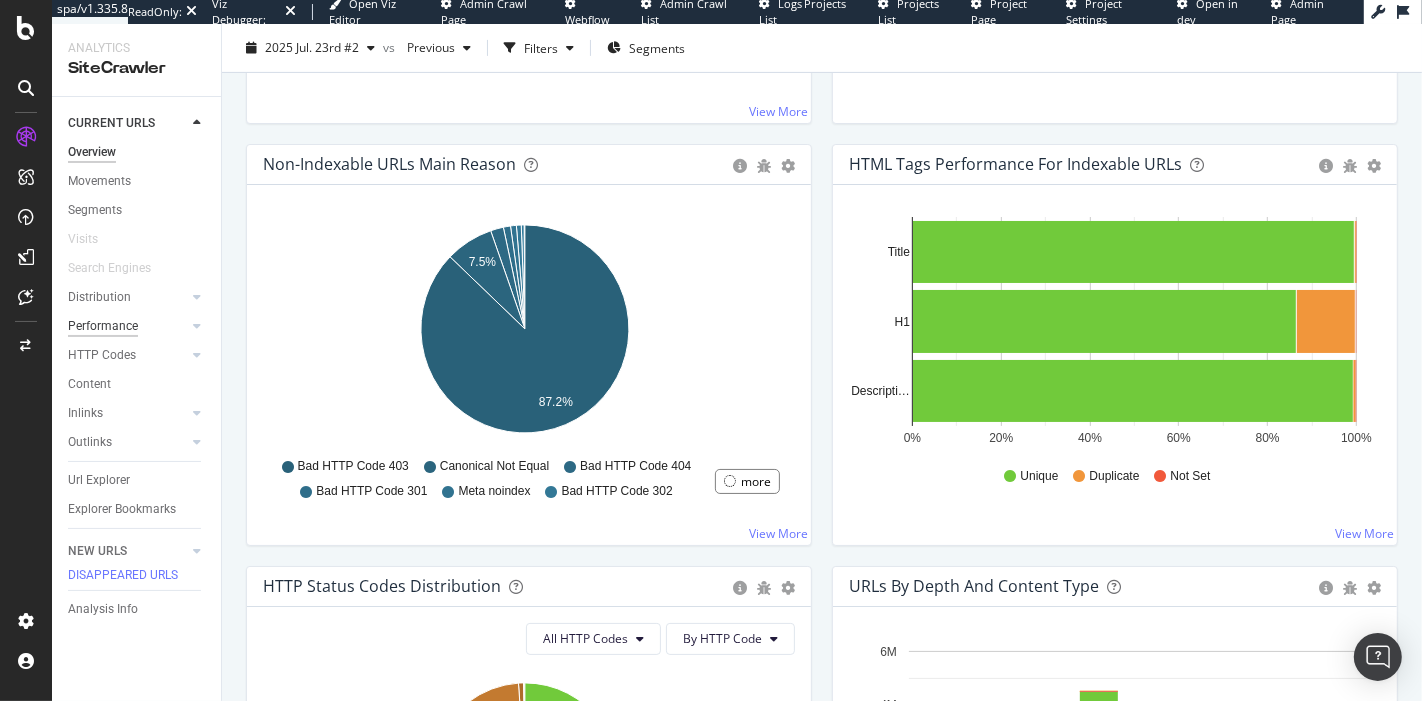 click on "Performance" at bounding box center [103, 326] 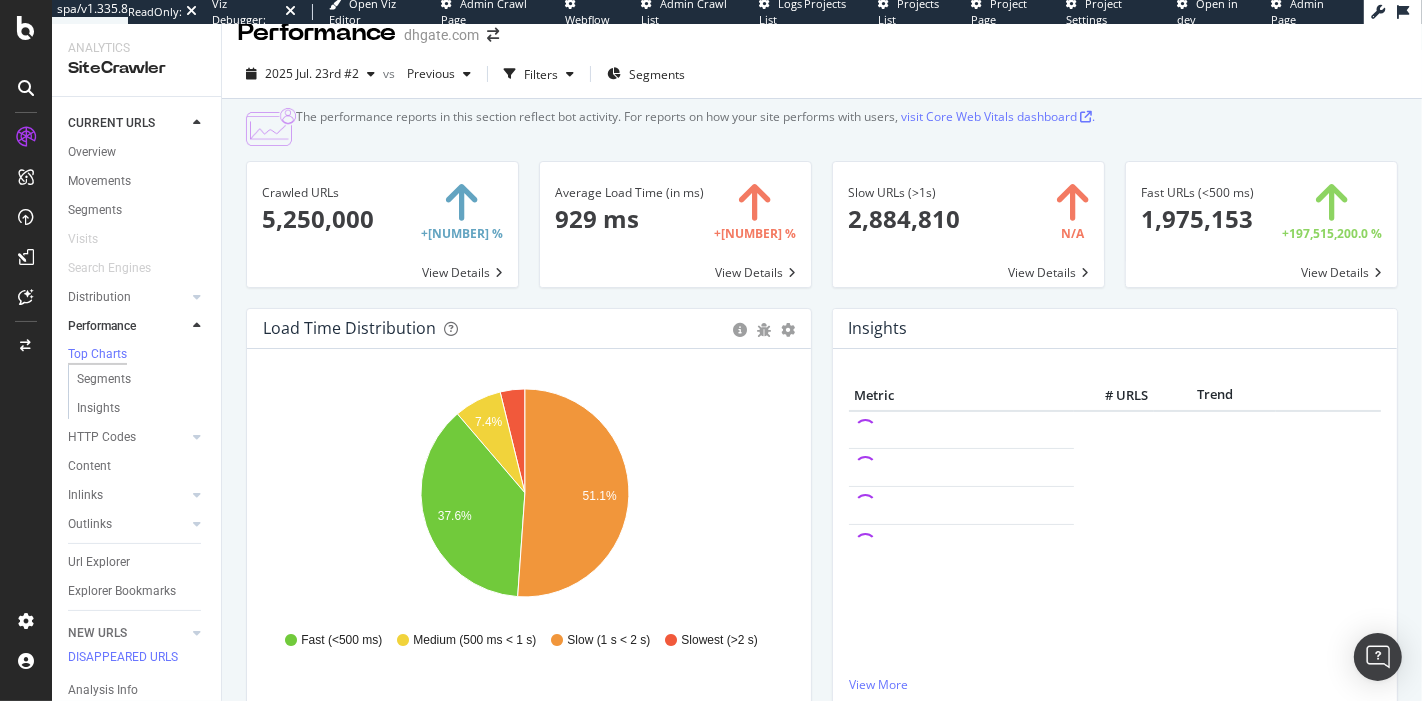 scroll, scrollTop: 0, scrollLeft: 0, axis: both 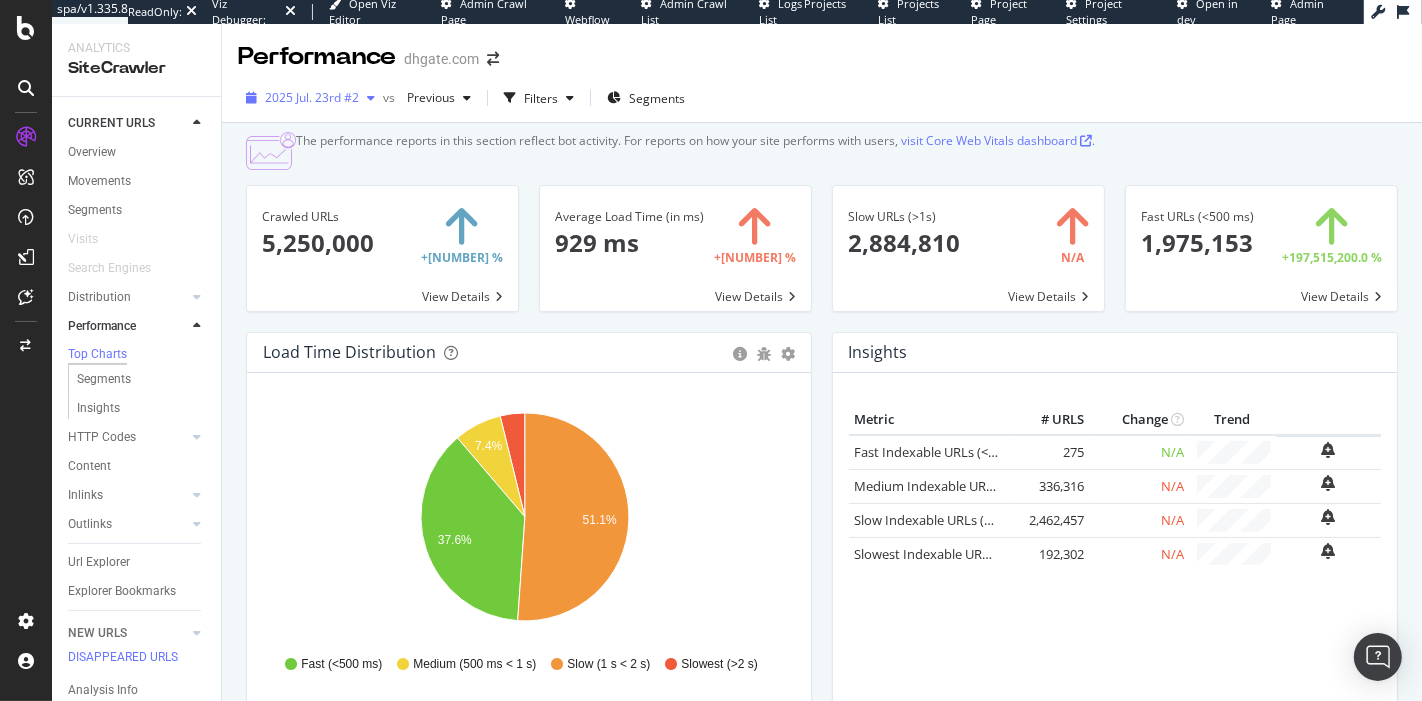 click on "2025 Jul. 23rd #2" at bounding box center [312, 97] 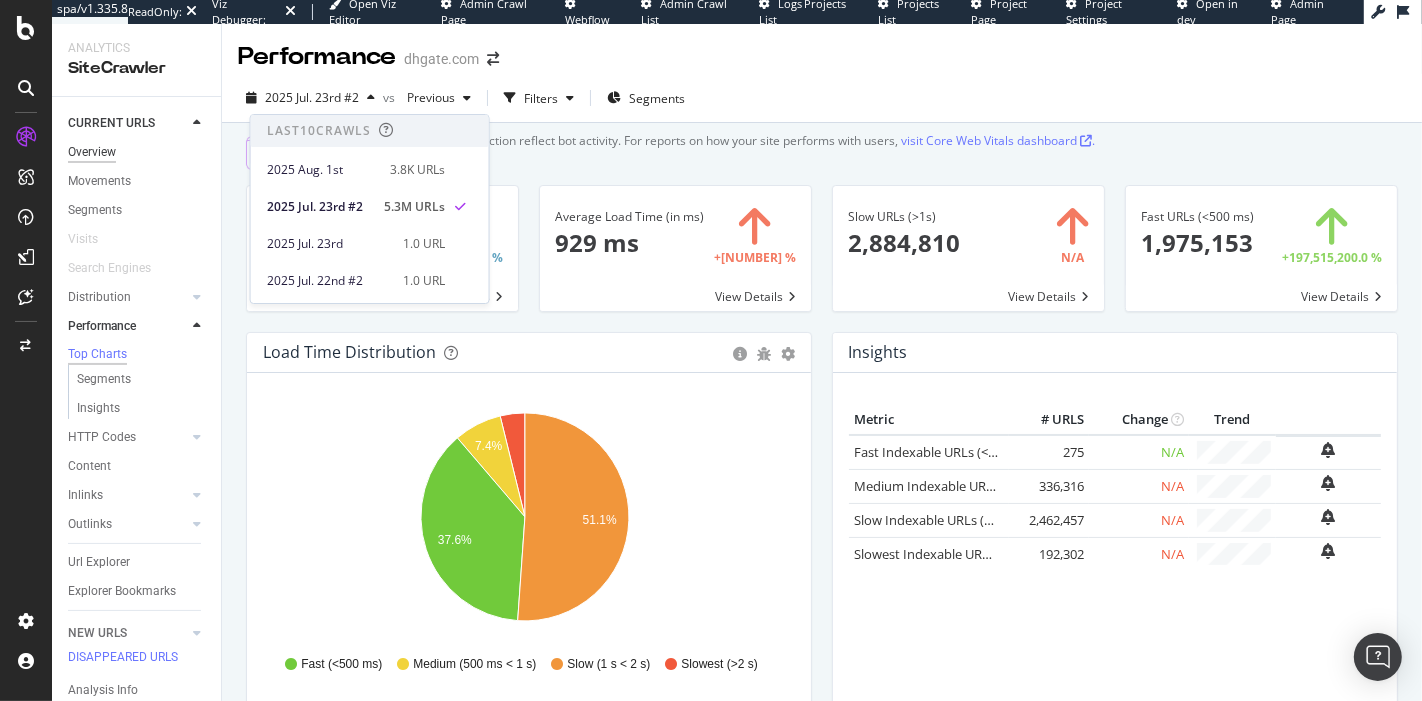 click on "Overview" at bounding box center [92, 152] 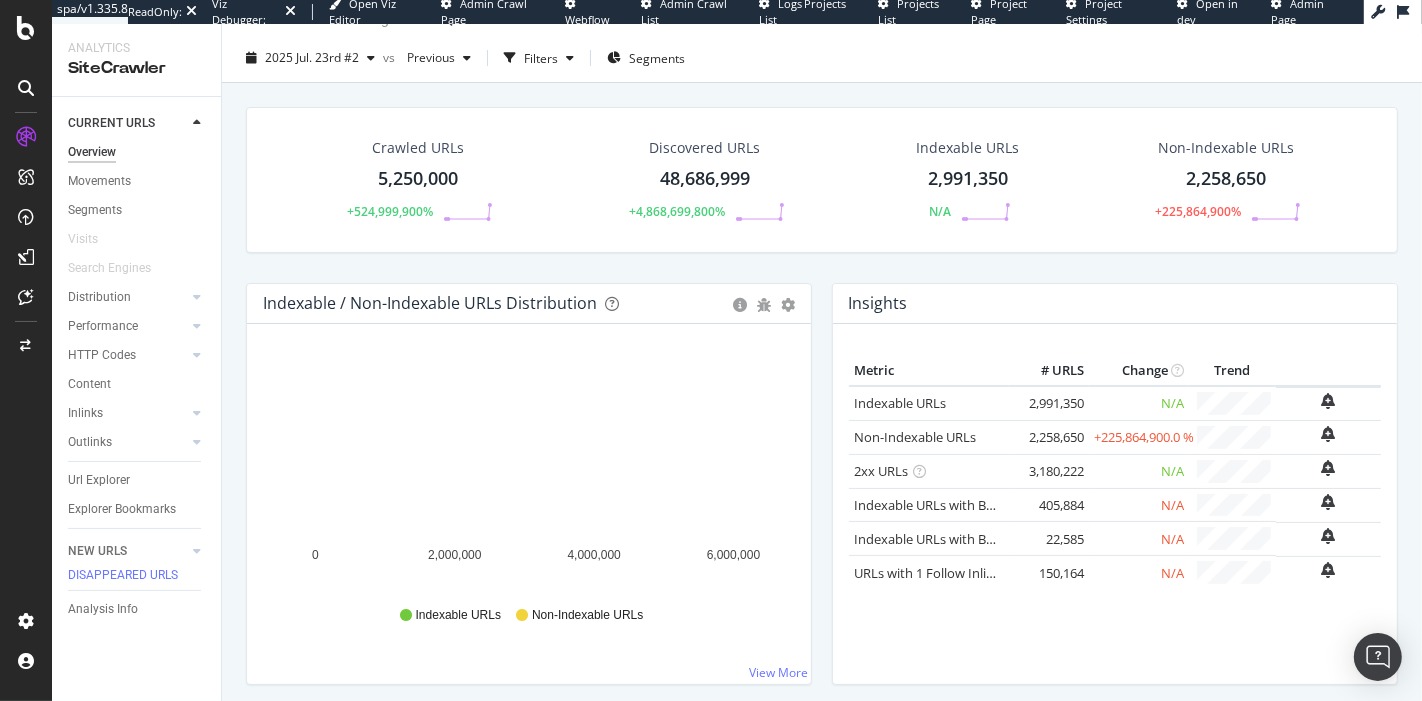 scroll, scrollTop: 37, scrollLeft: 0, axis: vertical 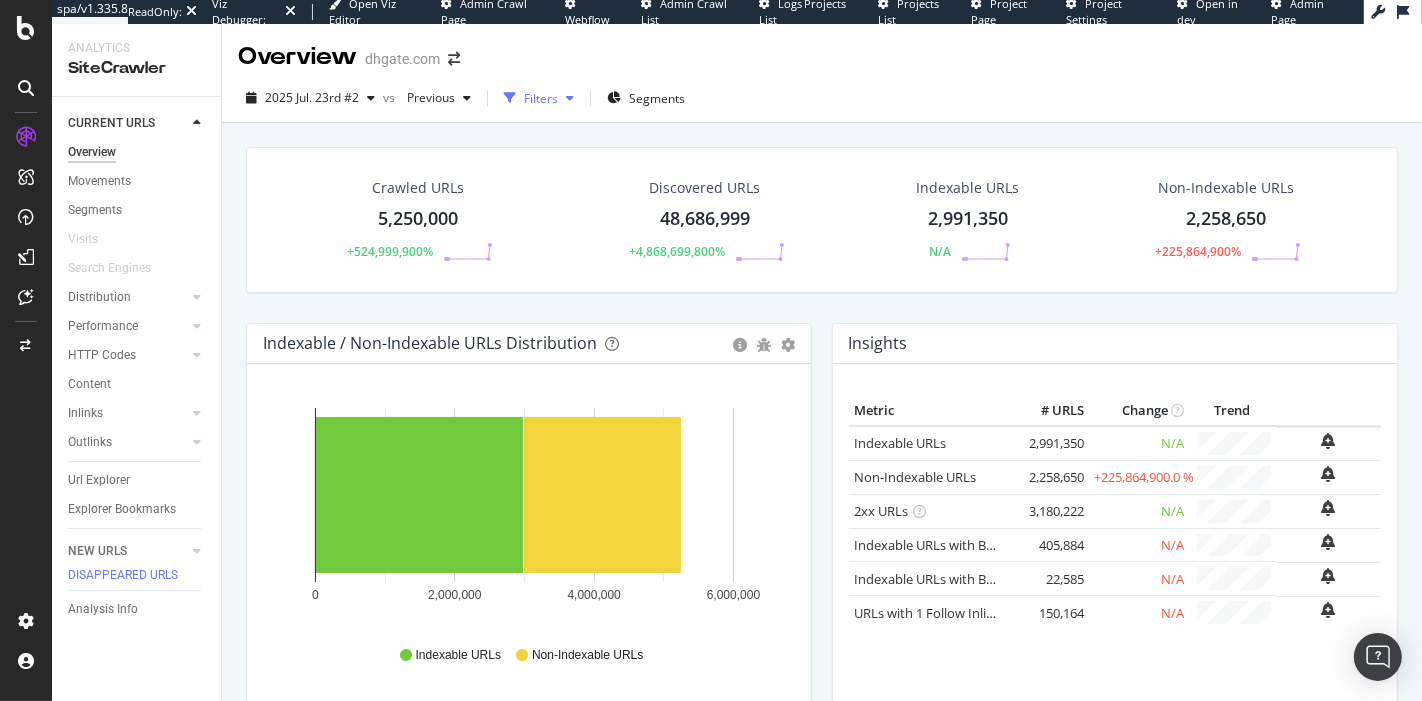 click on "Filters" at bounding box center [541, 98] 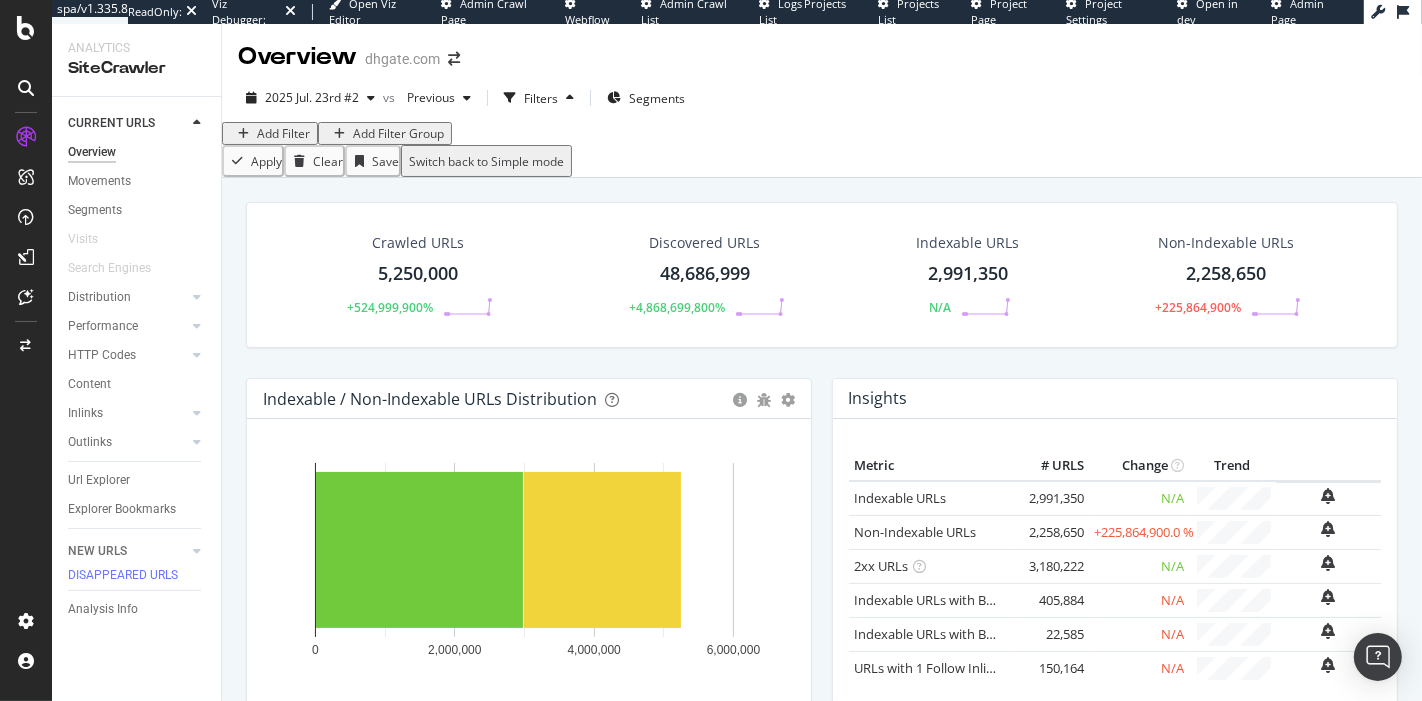click on "Add Filter" at bounding box center [283, 133] 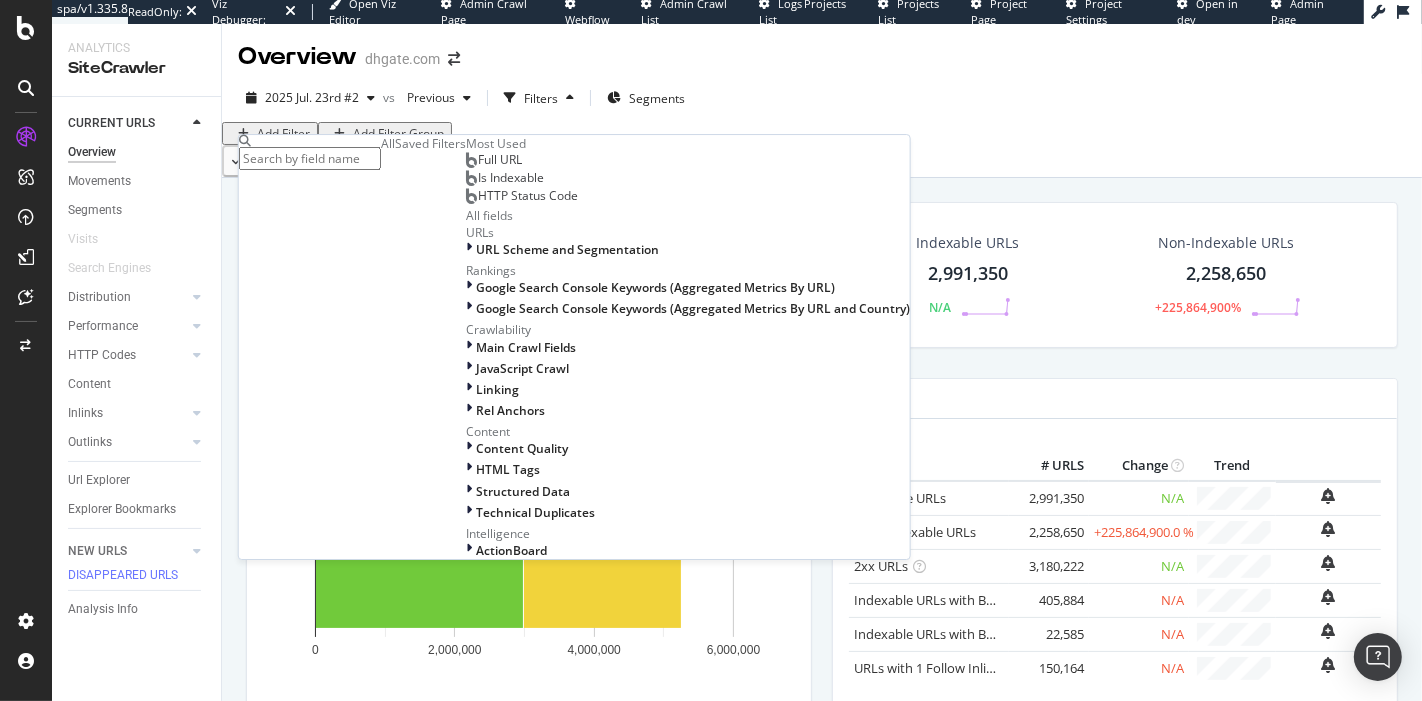 type on "h" 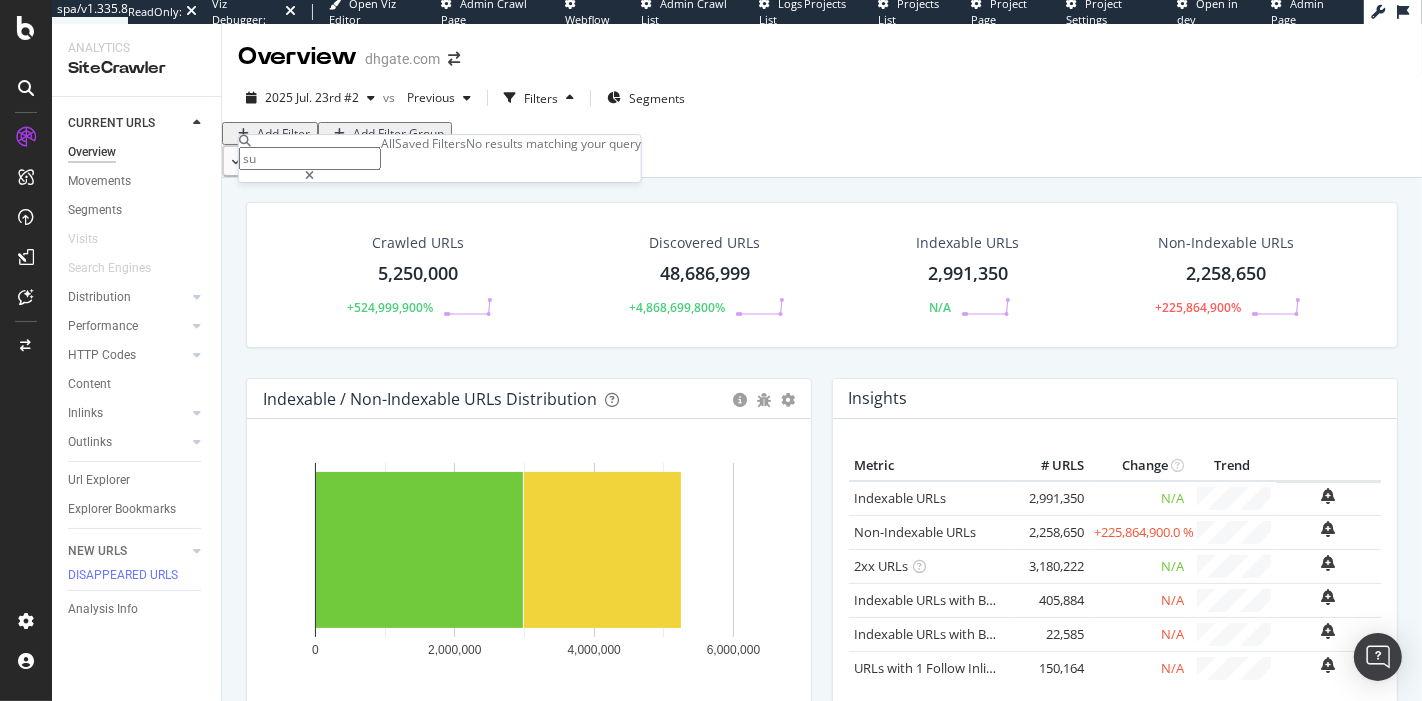 type on "s" 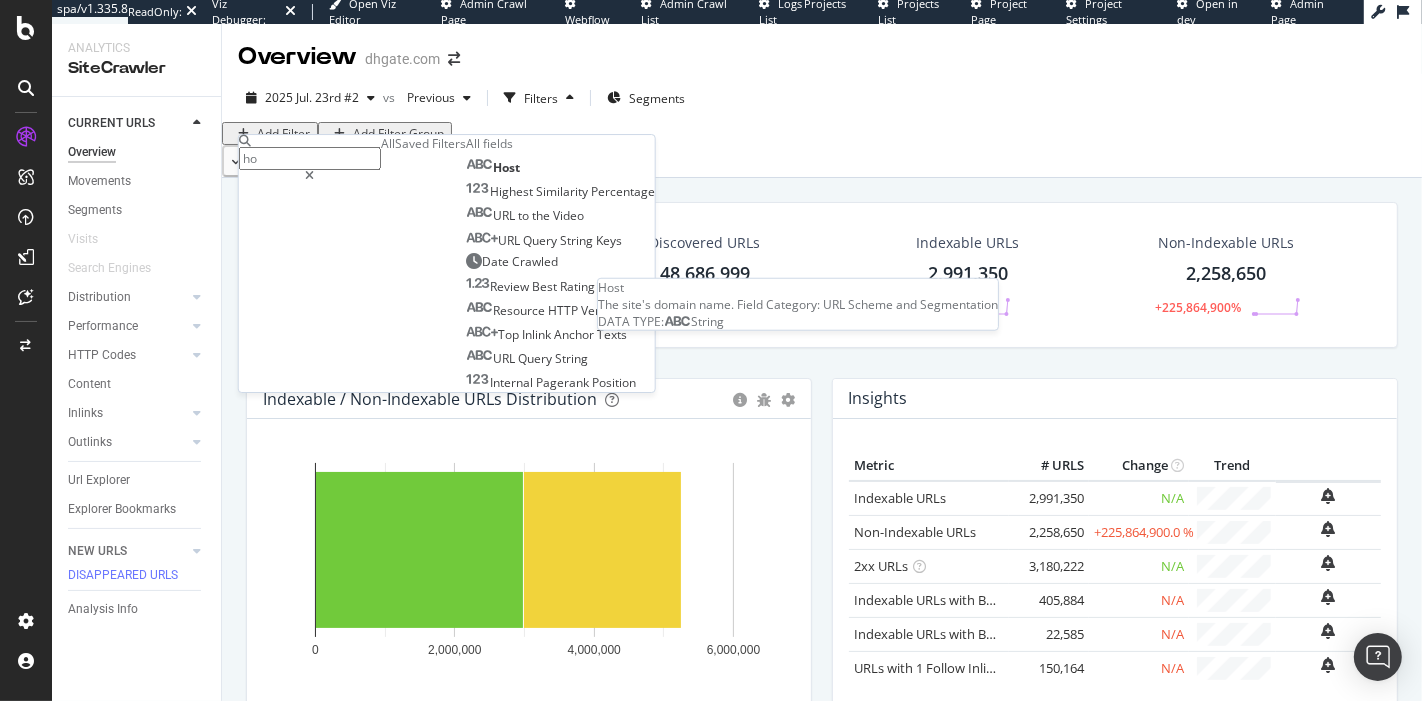 type on "h" 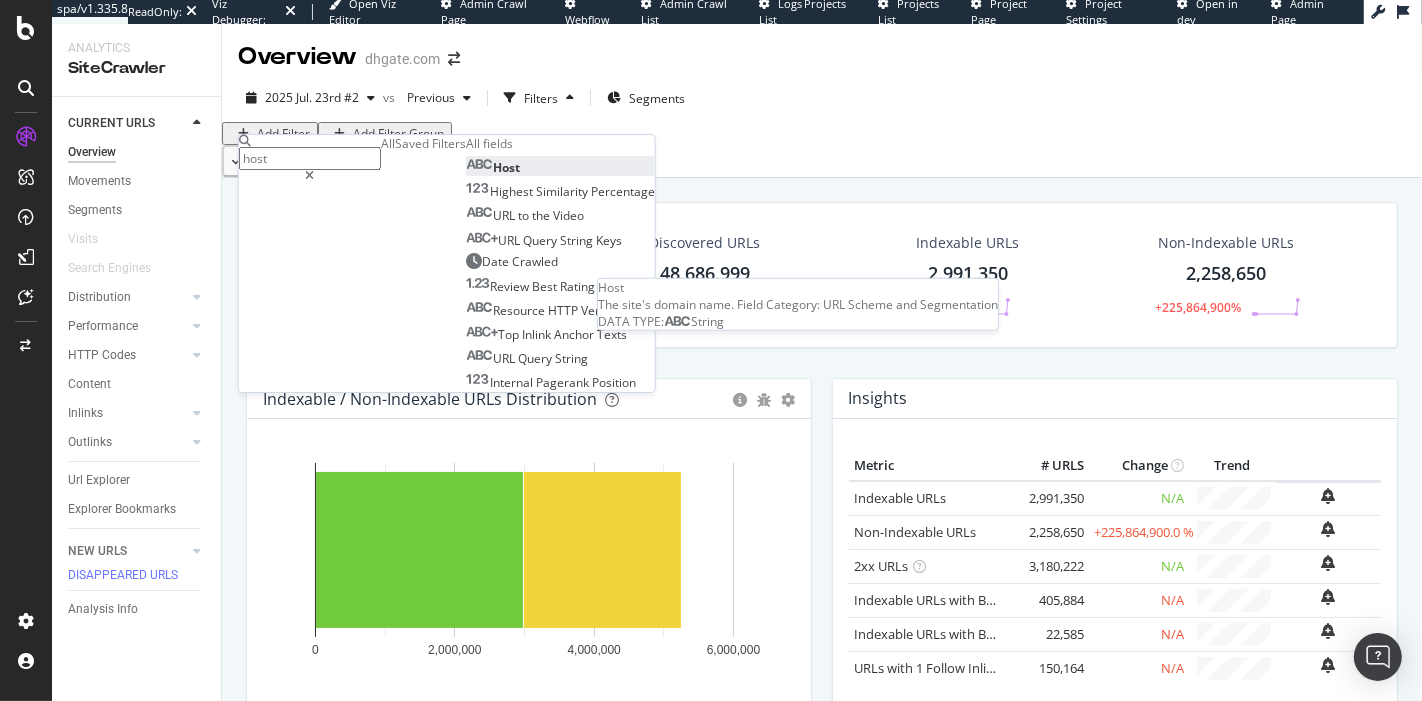 type on "host" 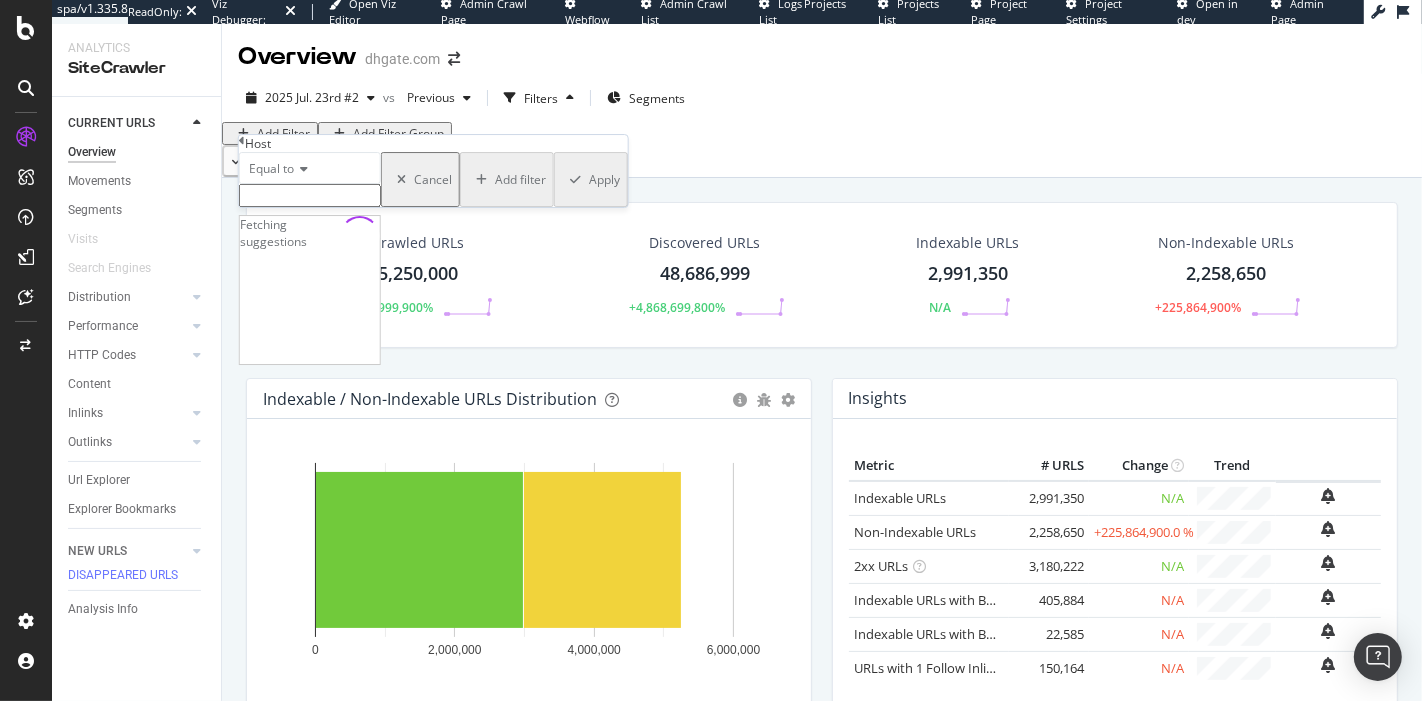 click at bounding box center (310, 195) 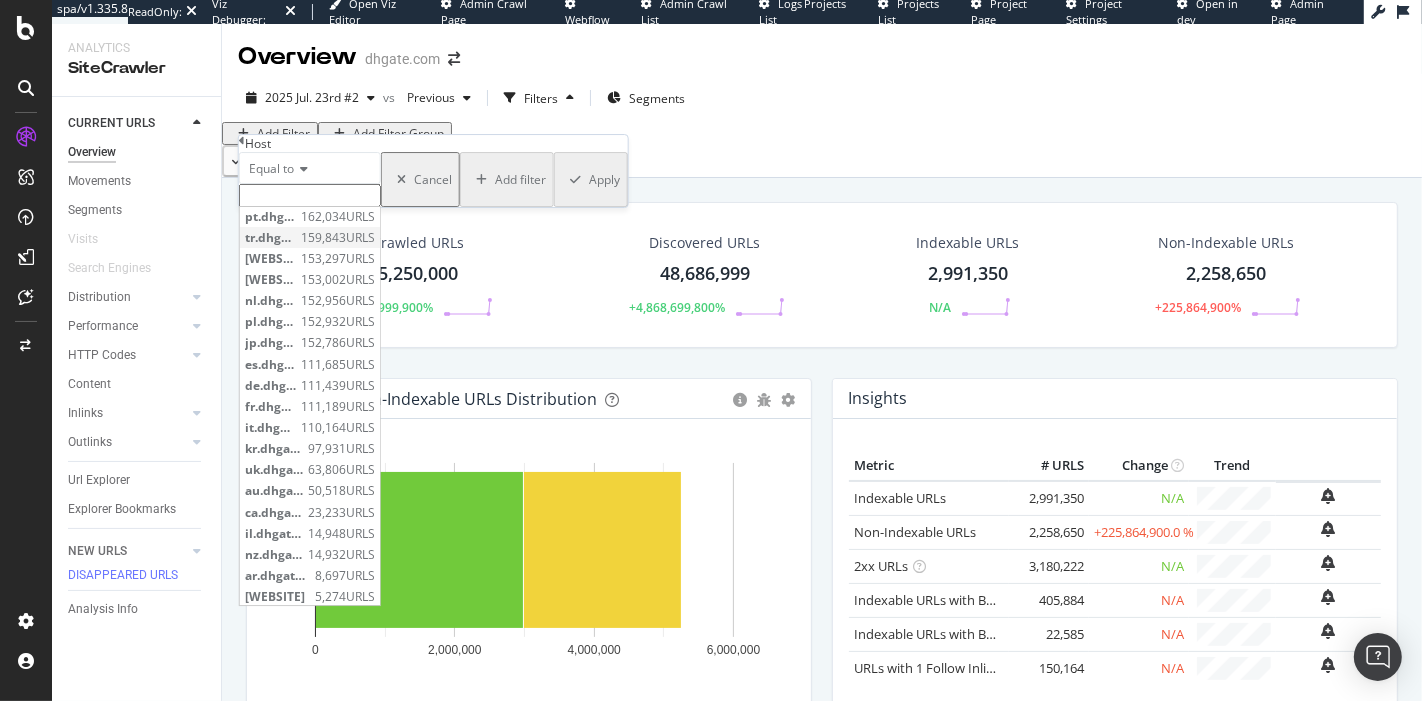 scroll, scrollTop: 0, scrollLeft: 0, axis: both 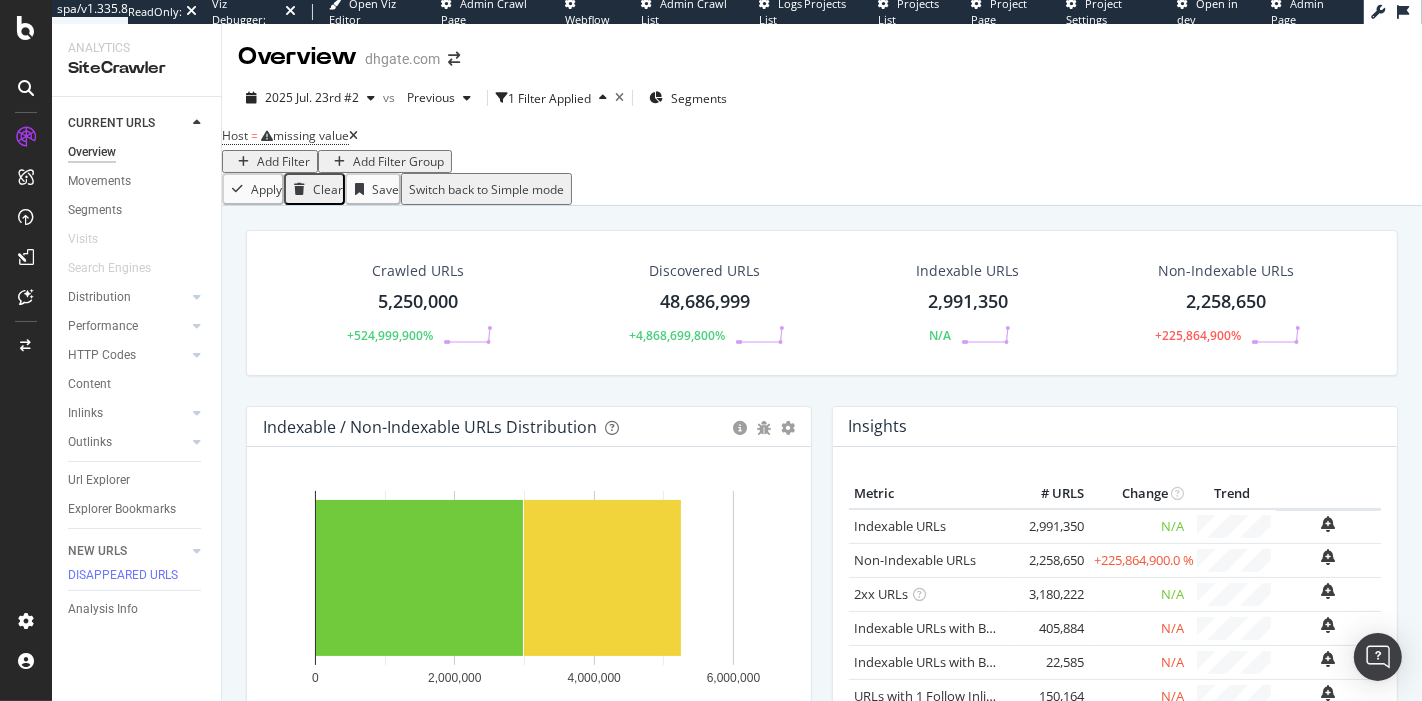 click on "Crawled URLs [NUMBER] +[NUMBER]% Discovered URLs [NUMBER] +[NUMBER]% Indexable URLs [NUMBER] N/A Non-Indexable URLs [NUMBER] +[NUMBER]% Indexable / Non-Indexable URLs Distribution Bar Bar (by Percentage) Table Export as CSV Add to Custom Report Hold CTRL while clicking to filter the report. 0 2,000,000 4,000,000 6,000,000 Crawled URLs Indexable URLs Non-Indexable URLs urls [NUMBER] [NUMBER] ... Indexable URLs Non-Indexable URLs View More
Insights
×
Close
Chart overview-insight-panel - API Requests List
Area
Type
Request
Response
Close" at bounding box center [822, 544] 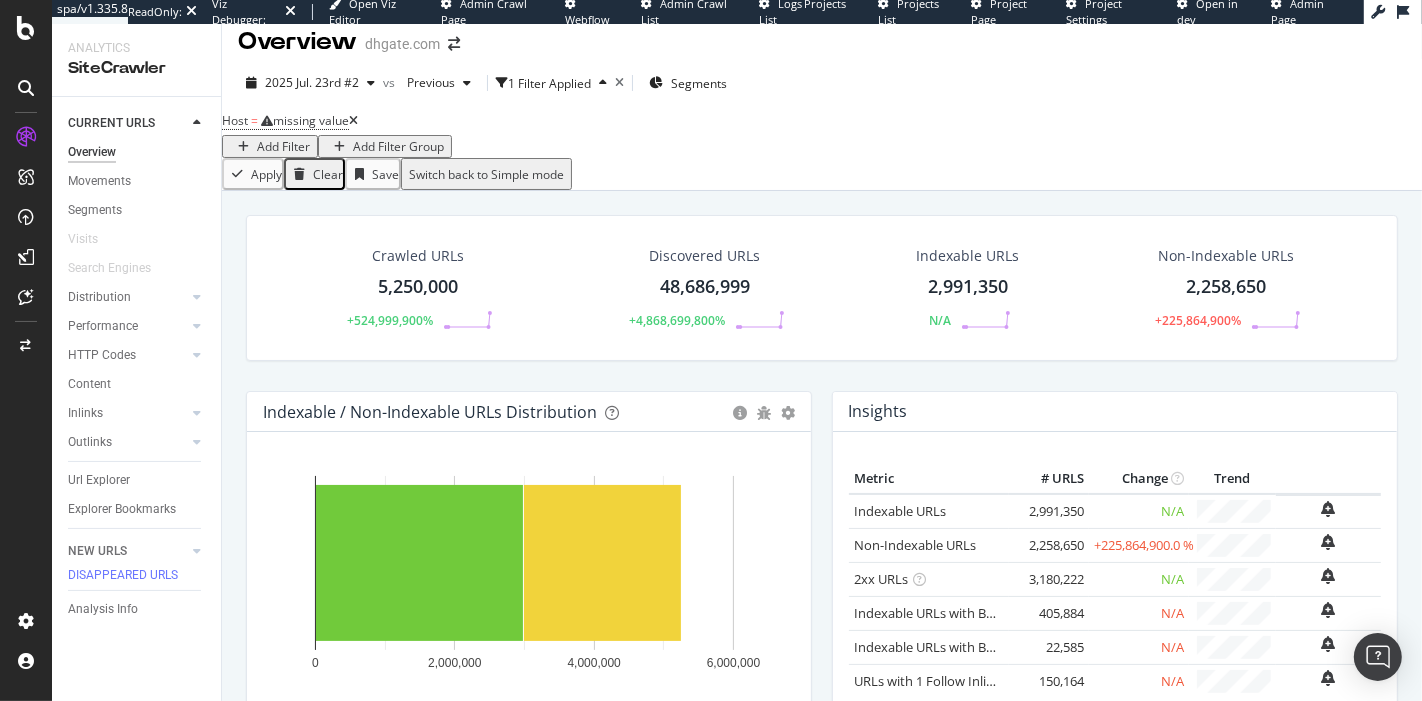 scroll, scrollTop: 0, scrollLeft: 0, axis: both 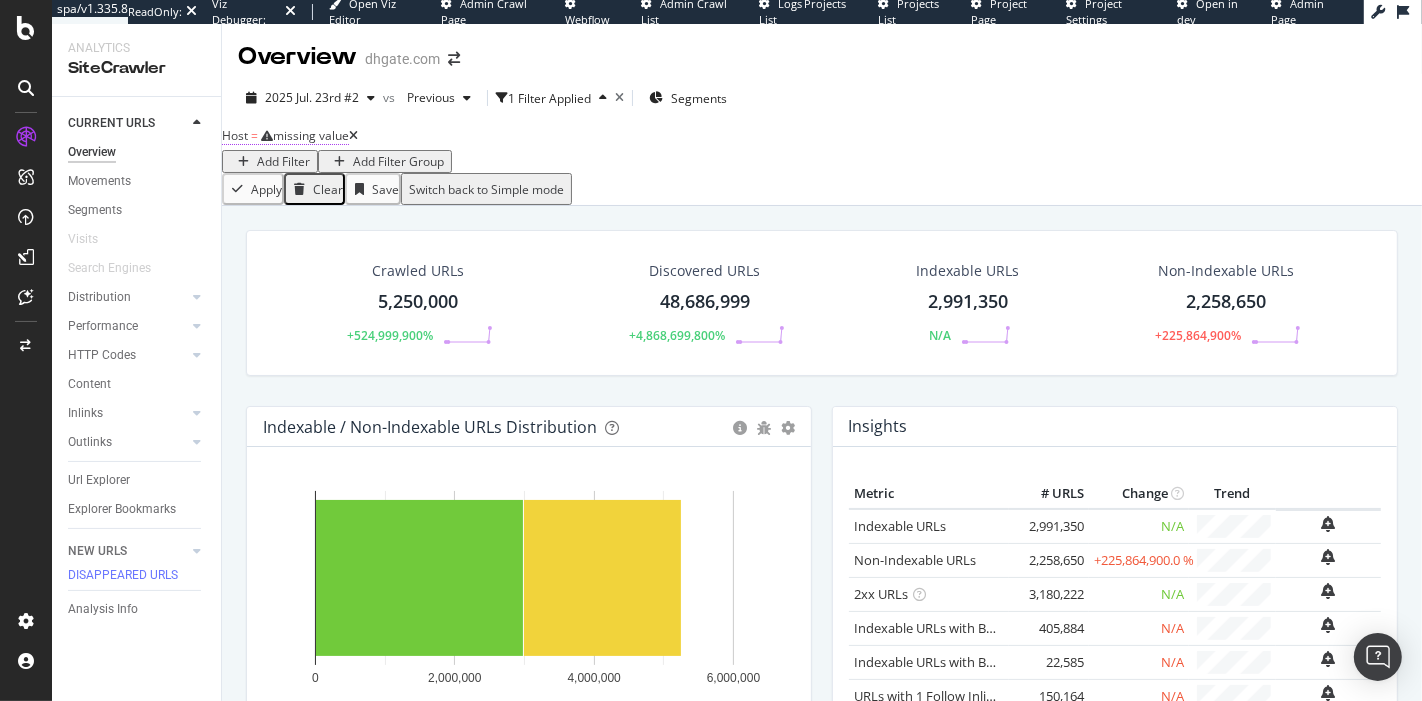 click on "missing value" at bounding box center [311, 135] 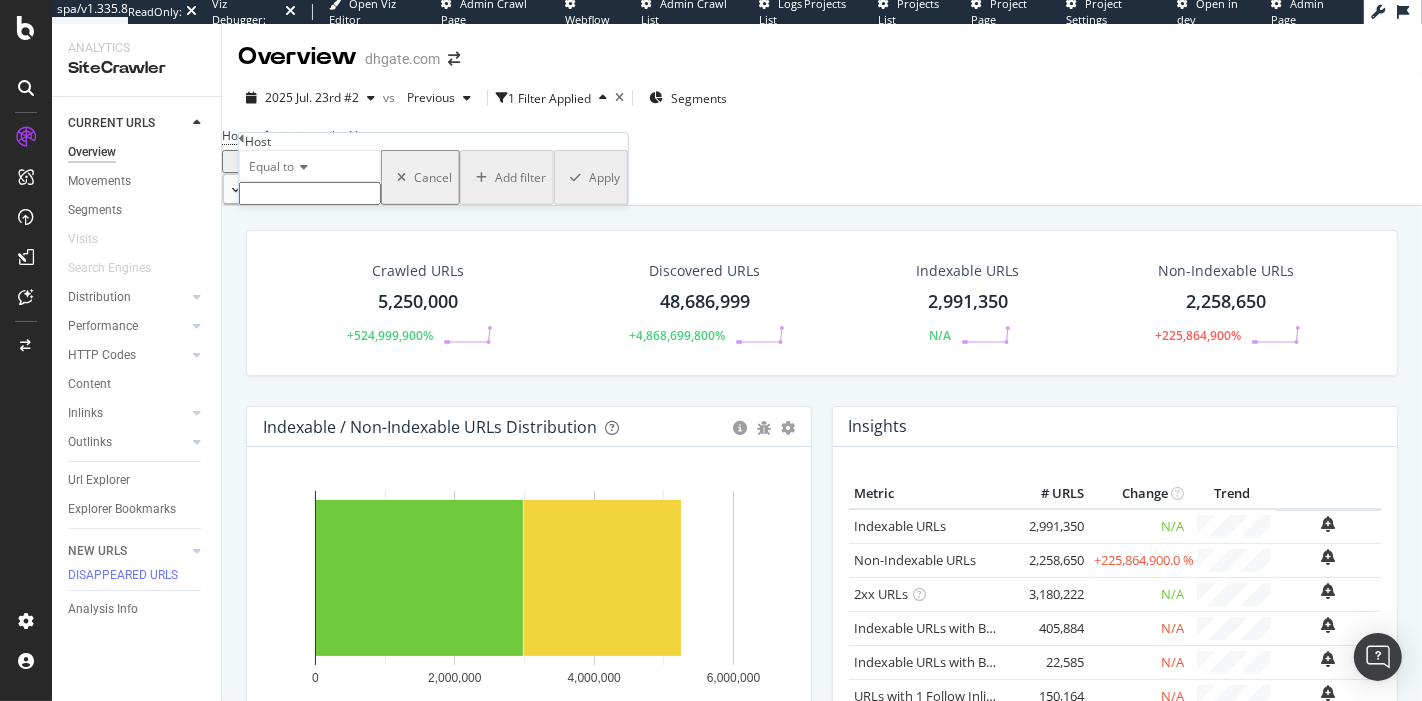 click at bounding box center [310, 193] 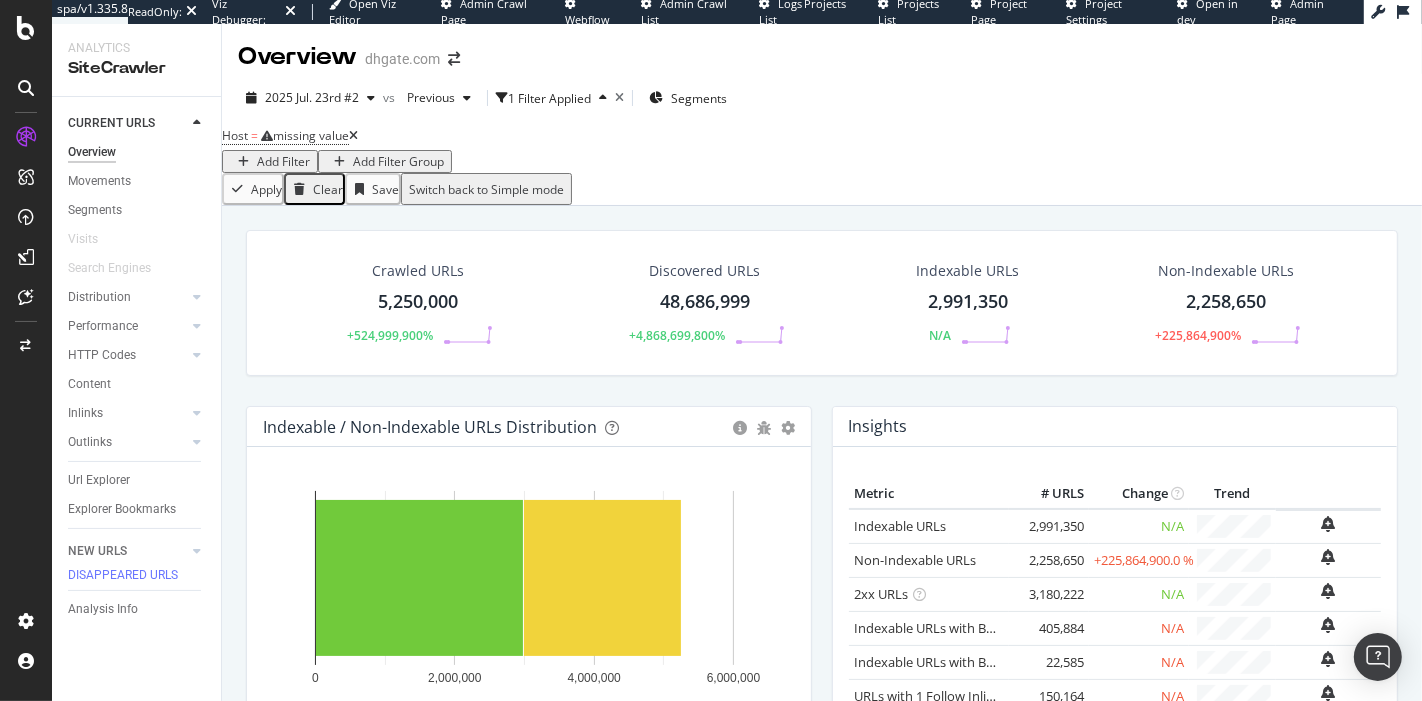 click on "Crawled URLs [NUMBER] +[NUMBER]% Discovered URLs [NUMBER] +[NUMBER]% Indexable URLs [NUMBER] N/A Non-Indexable URLs [NUMBER] +[NUMBER]% Indexable / Non-Indexable URLs Distribution Bar Bar (by Percentage) Table Export as CSV Add to Custom Report Hold CTRL while clicking to filter the report. 0 2,000,000 4,000,000 6,000,000 Crawled URLs Indexable URLs Non-Indexable URLs urls [NUMBER] [NUMBER] ... Indexable URLs Non-Indexable URLs View More
Insights
×
Close
Chart overview-insight-panel - API Requests List
Area
Type
Request
Response
Close" at bounding box center (822, 544) 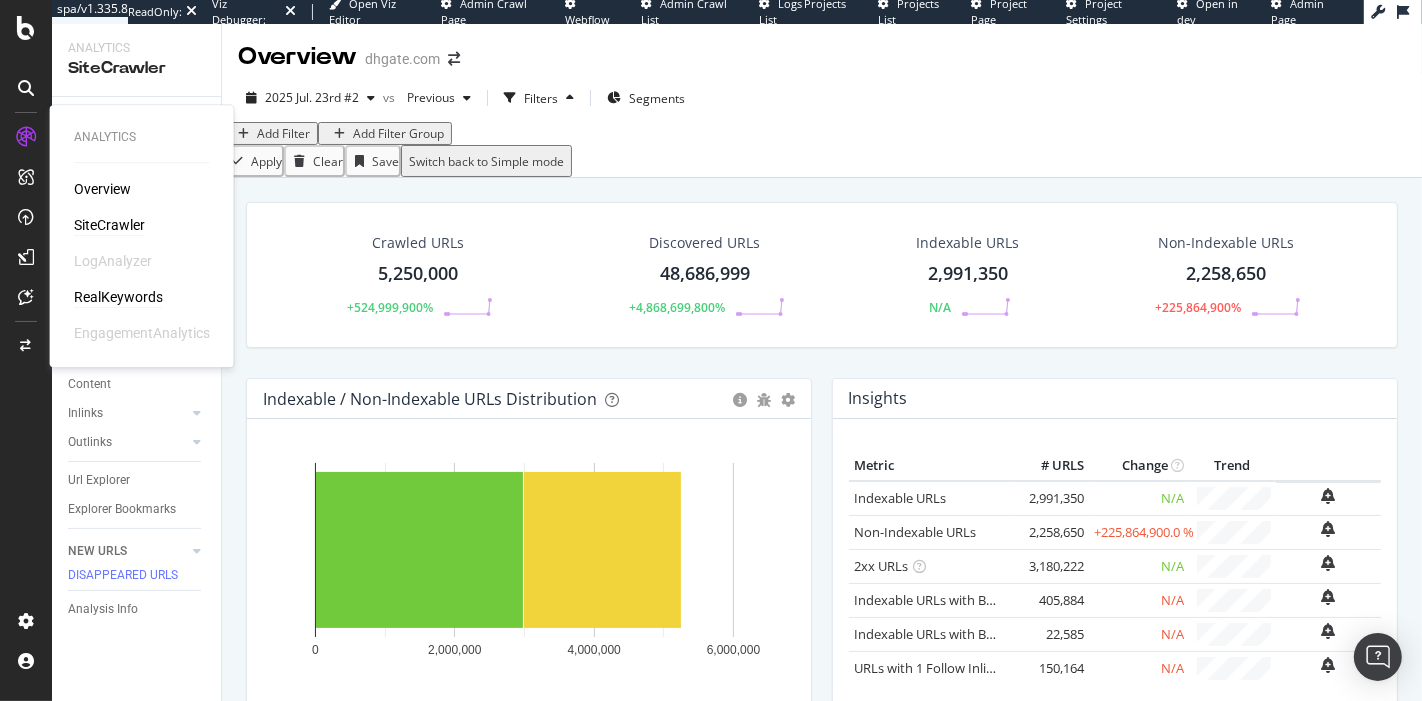 click on "RealKeywords" at bounding box center (118, 297) 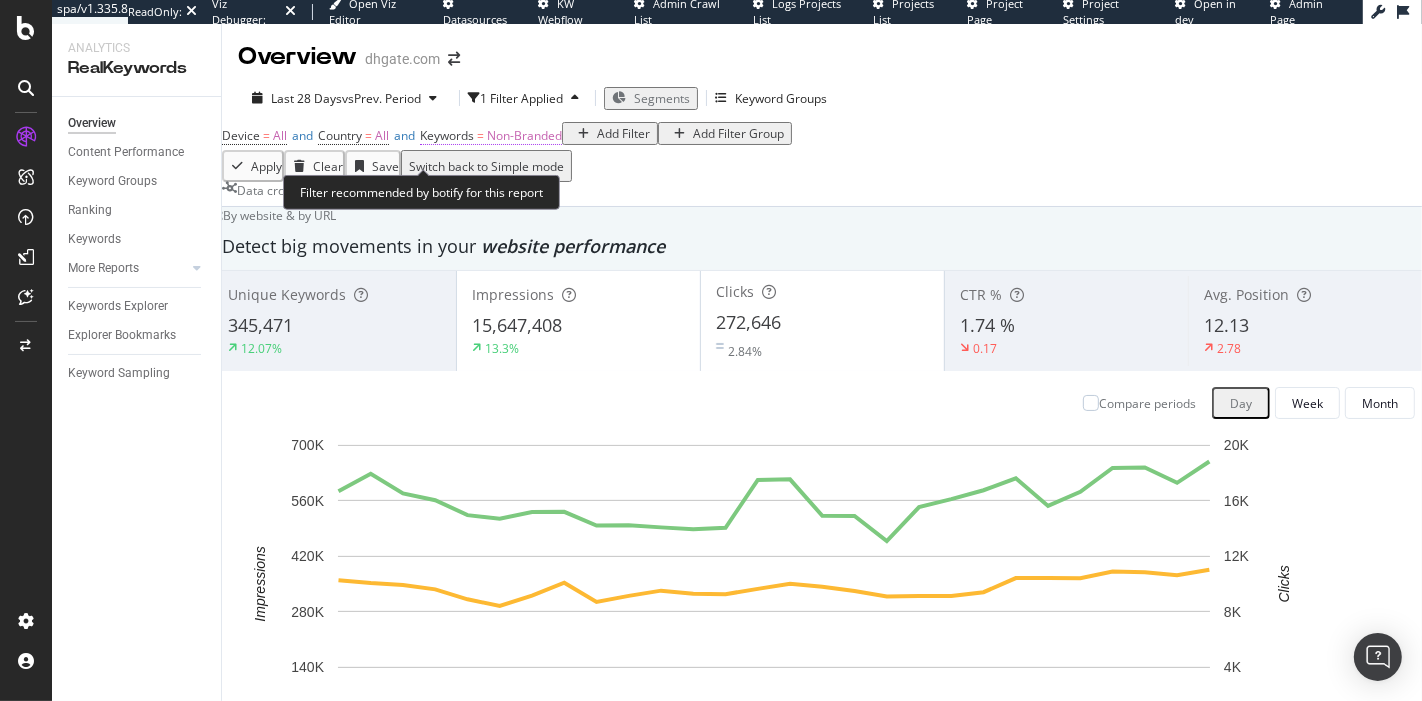 click on "Non-Branded" at bounding box center (524, 135) 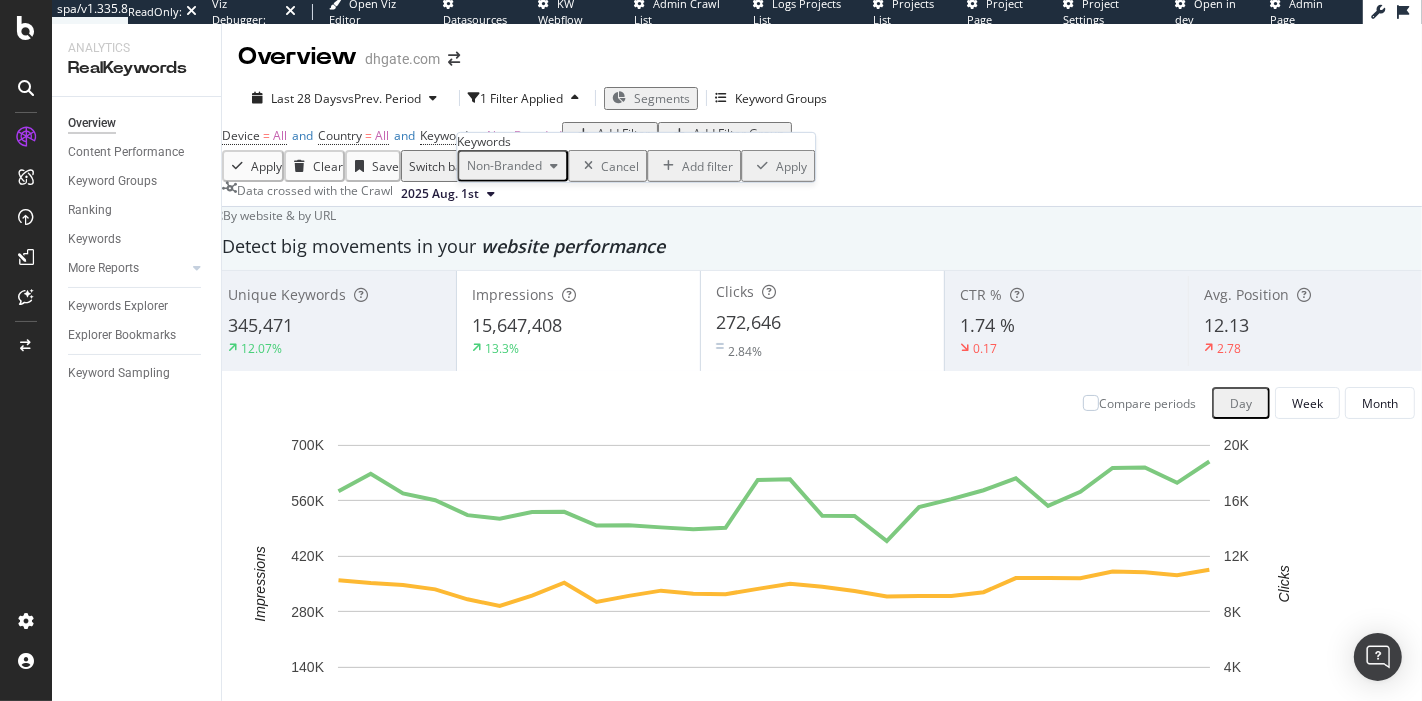 click on "Non-Branded" at bounding box center [500, 165] 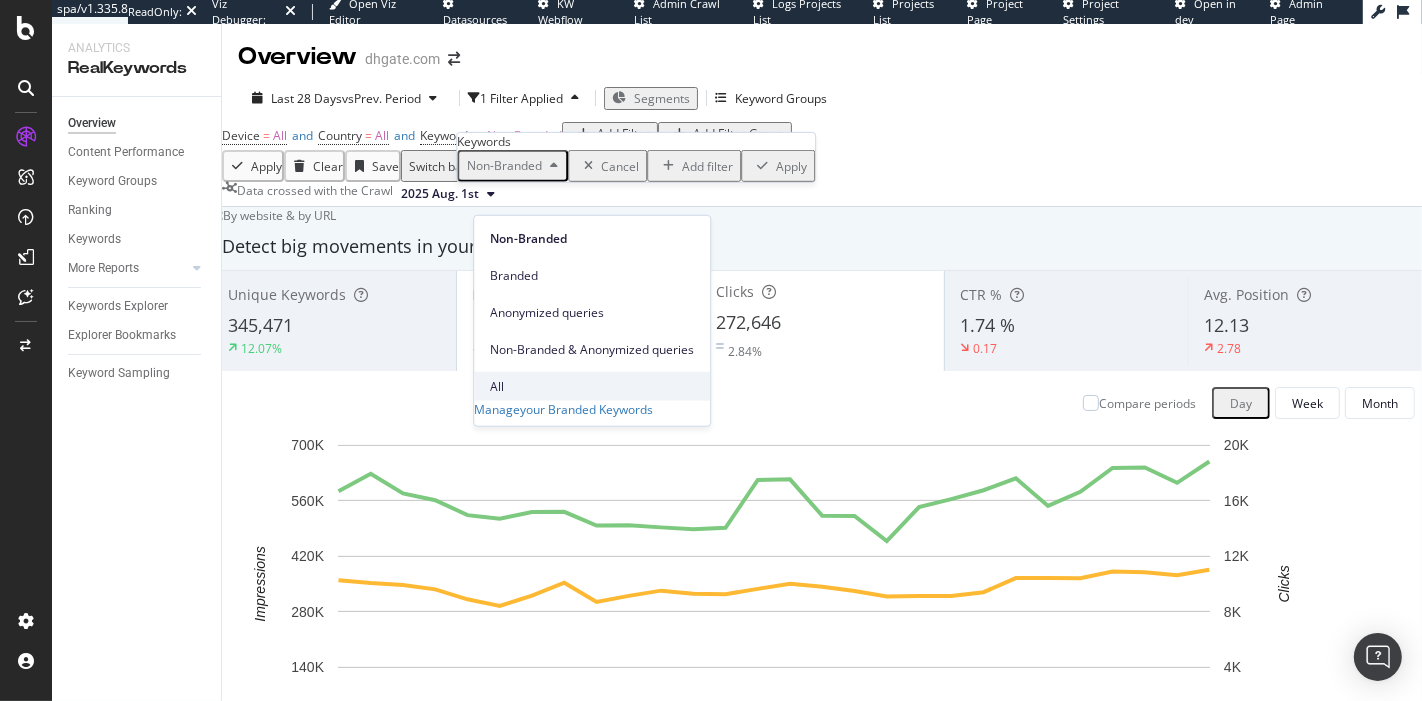 click on "All" at bounding box center (592, 386) 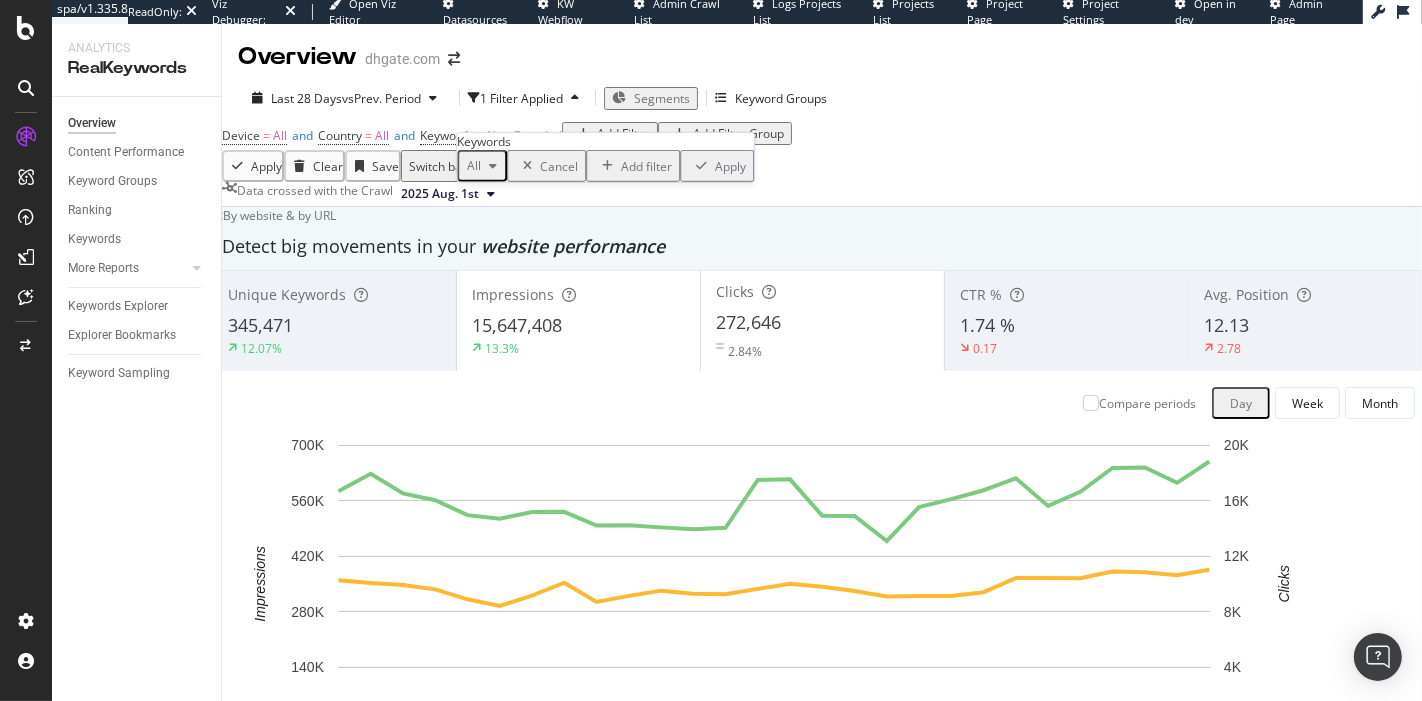 click on "Apply" at bounding box center [730, 165] 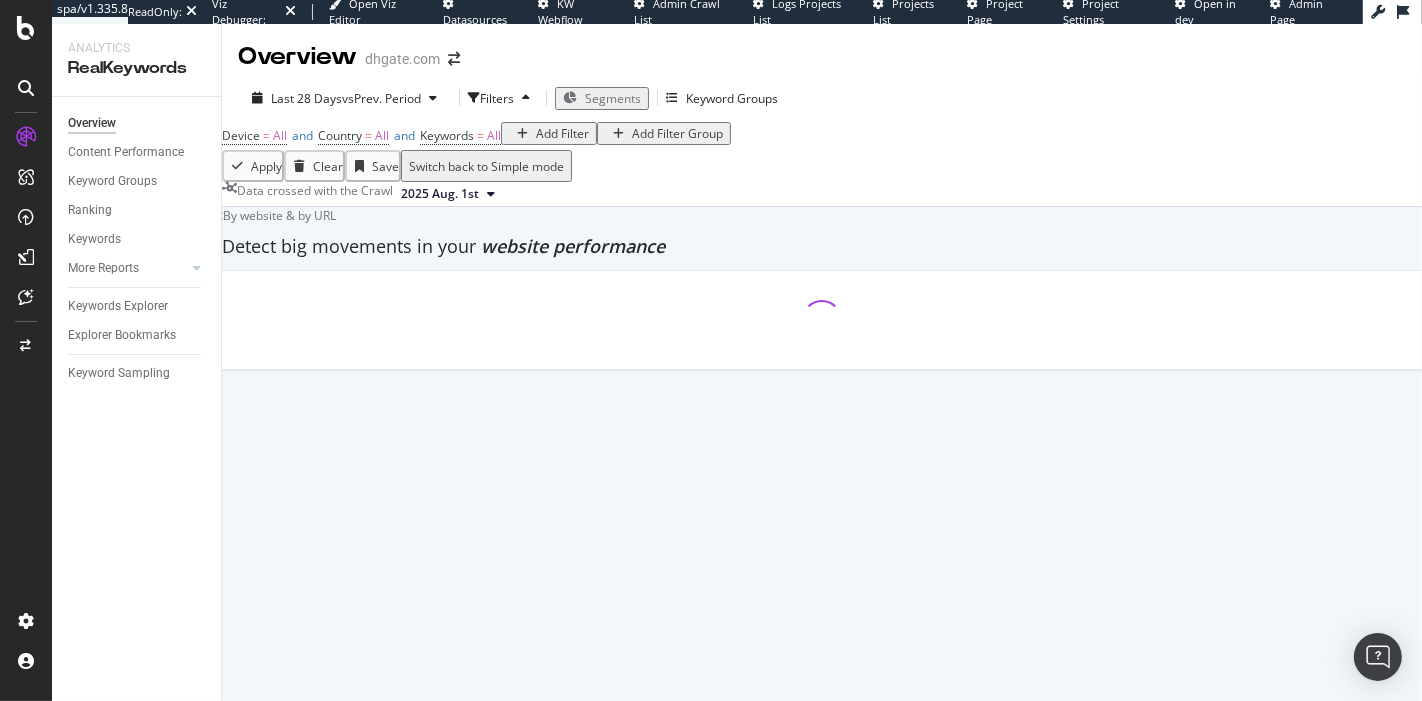 click on "Add Filter" at bounding box center (562, 133) 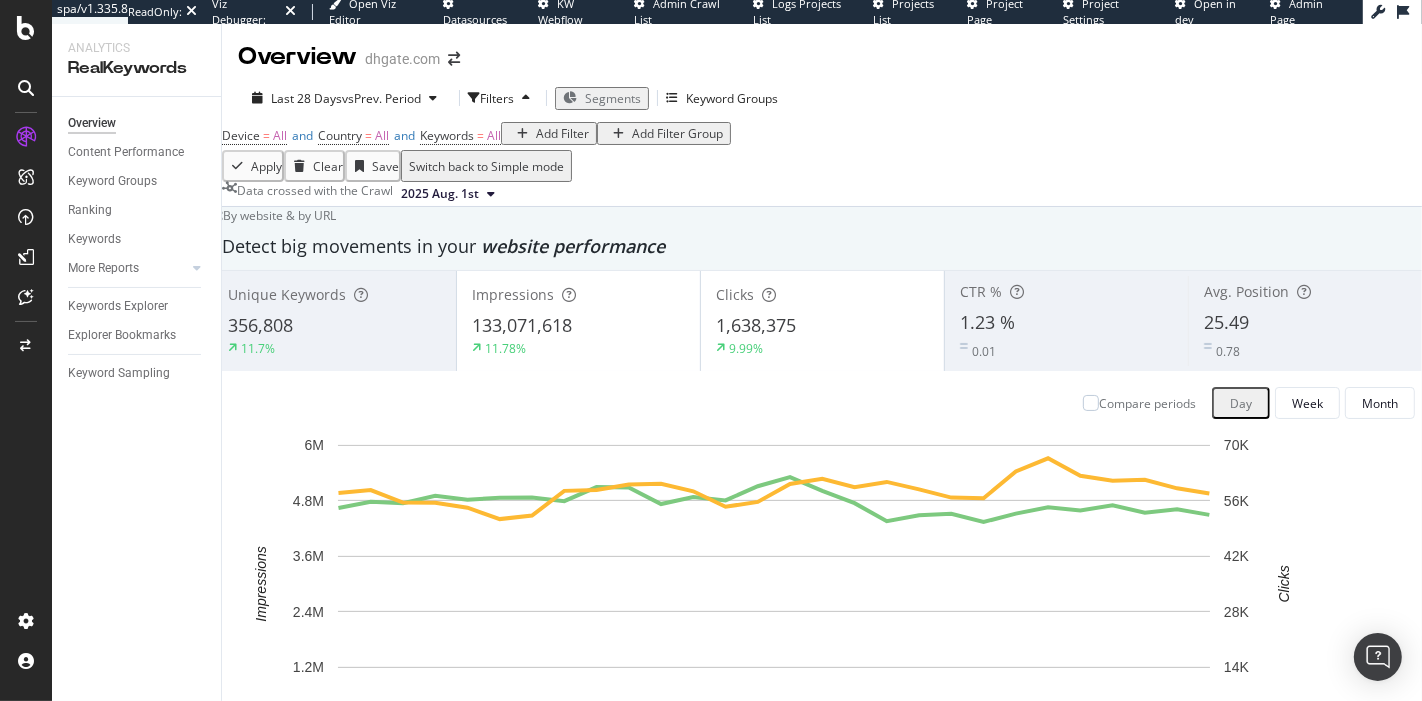 click on "By website & by URL Detect big movements in your website performance Unique Keywords 356,808 11.7% Impressions 133,071,618 11.78% Clicks 1,638,375 9.99% CTR % 1.23 % 0.01 Avg. Position 25.49 0.78 Compare periods Day Week Month [DAY] [MONTH] [YEAR] [DAY] [MONTH] [YEAR] [DAY] [MONTH] [YEAR] [DAY] [MONTH] [YEAR] [DAY] [MONTH] [YEAR] [DAY] [MONTH] [YEAR] [DAY] [MONTH] [YEAR] [DAY] [MONTH] [YEAR] 0 1.2M 2.4M 3.6M 4.8M 6M 0 14K 28K 42K 56K 70K Impressions Clicks Date Impressions Clicks [DAY] [MONTH] [YEAR] 4,643,245 58,007 [DAY] [MONTH] [YEAR] 4,777,920 58,733 [DAY] [MONTH] [YEAR] 4,746,419 55,579 [DAY] [MONTH] [YEAR] 4,908,926 55,514 [DAY] [MONTH] [YEAR] 4,823,857 54,262 [DAY] [MONTH] [YEAR] 4,867,586 51,382 [DAY] [MONTH] [YEAR] 4,870,851 52,263 [DAY] [MONTH] [YEAR] 4,792,239 58,515 [DAY] [MONTH] [YEAR] 5,098,112 58,723 [DAY] [MONTH] [YEAR] 5,088,329 60,100 [DAY] [MONTH] [YEAR] 4,729,540 60,319 [DAY] [MONTH] [YEAR] 4,881,200 58,407 [DAY] [MONTH] [YEAR] 4,809,650 54,505 [DAY] [MONTH] [YEAR] 5,116,149 55,727 [DAY] [MONTH] [YEAR] 5,313,794 60,244 [DAY] [MONTH] [YEAR] 5,015,118 61,588 [DAY] [MONTH] [YEAR] 4,749,356 59,449 [DAY] [MONTH] [YEAR] 4,359,753 60,779 [DAY] [MONTH] [YEAR] 4,487,009 58,900 [DAY] [MONTH] [YEAR] 4,519,393" at bounding box center (822, 1600) 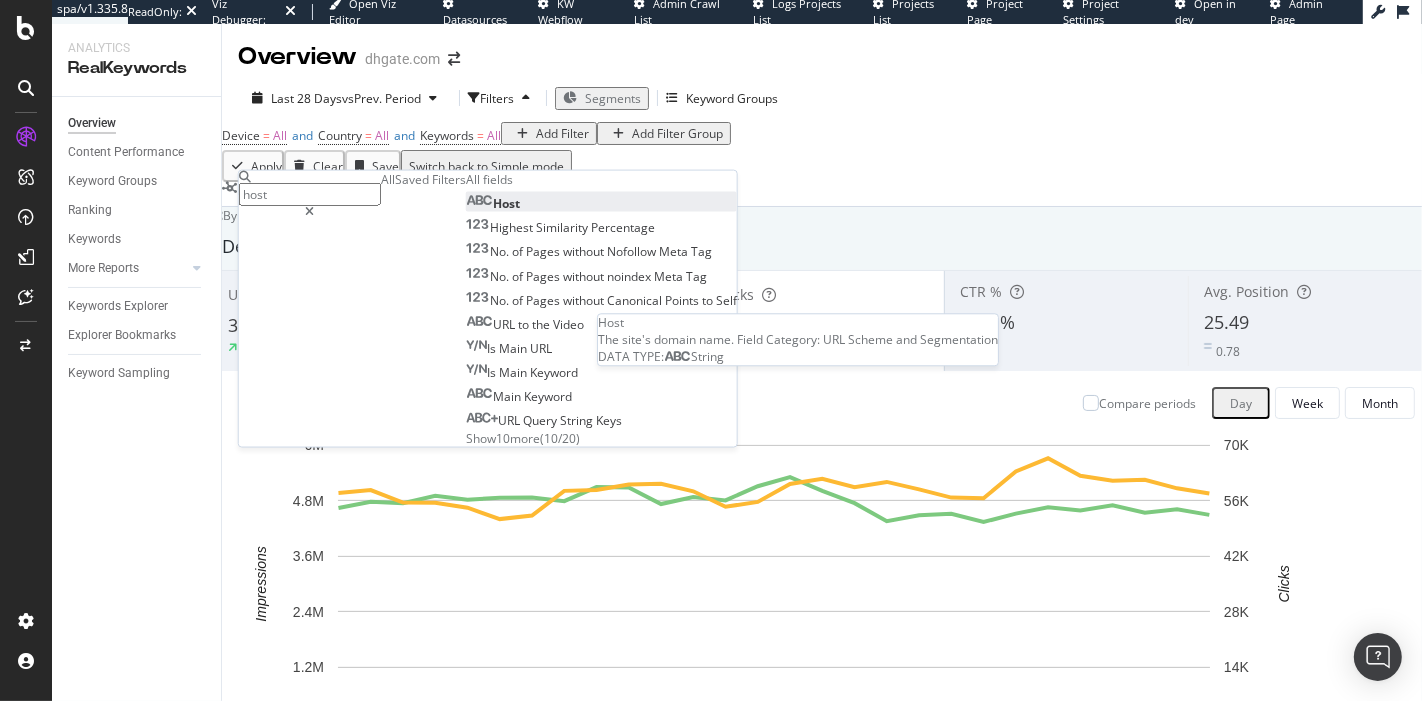 type on "host" 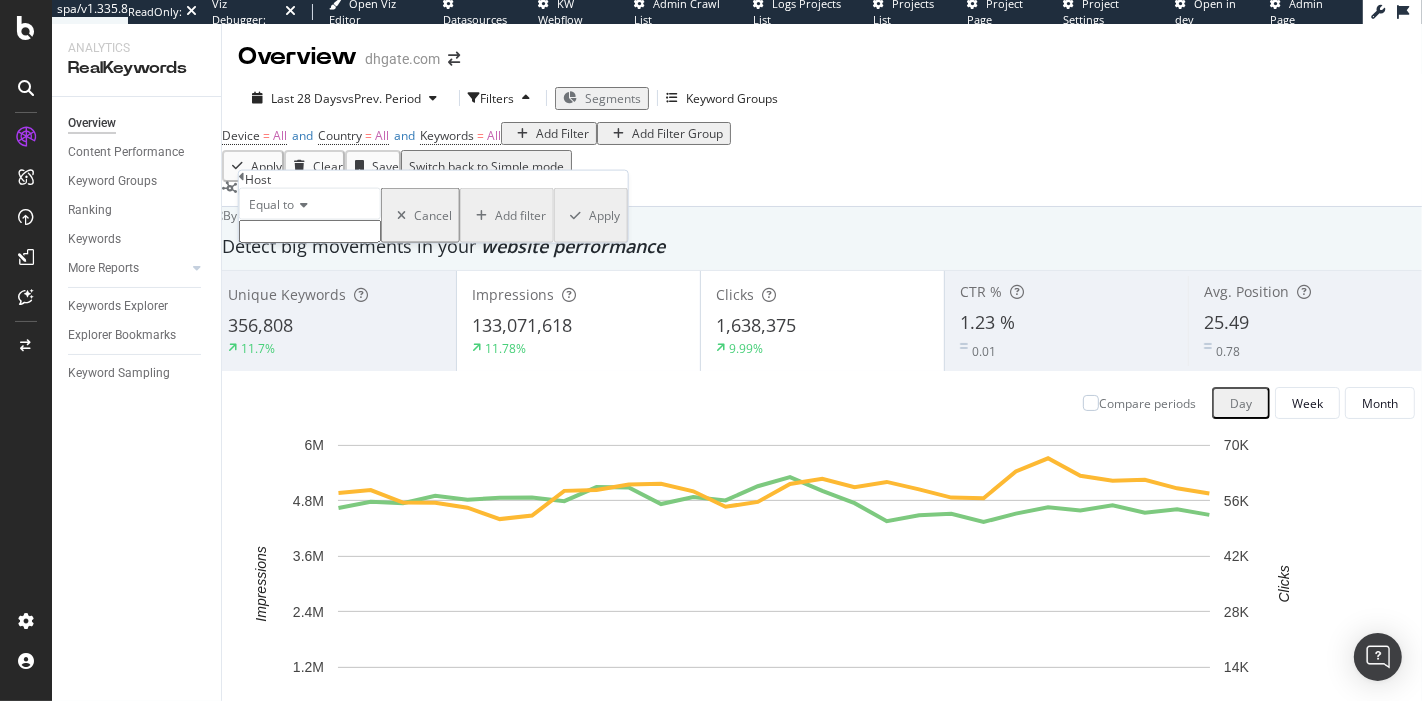 click at bounding box center [310, 231] 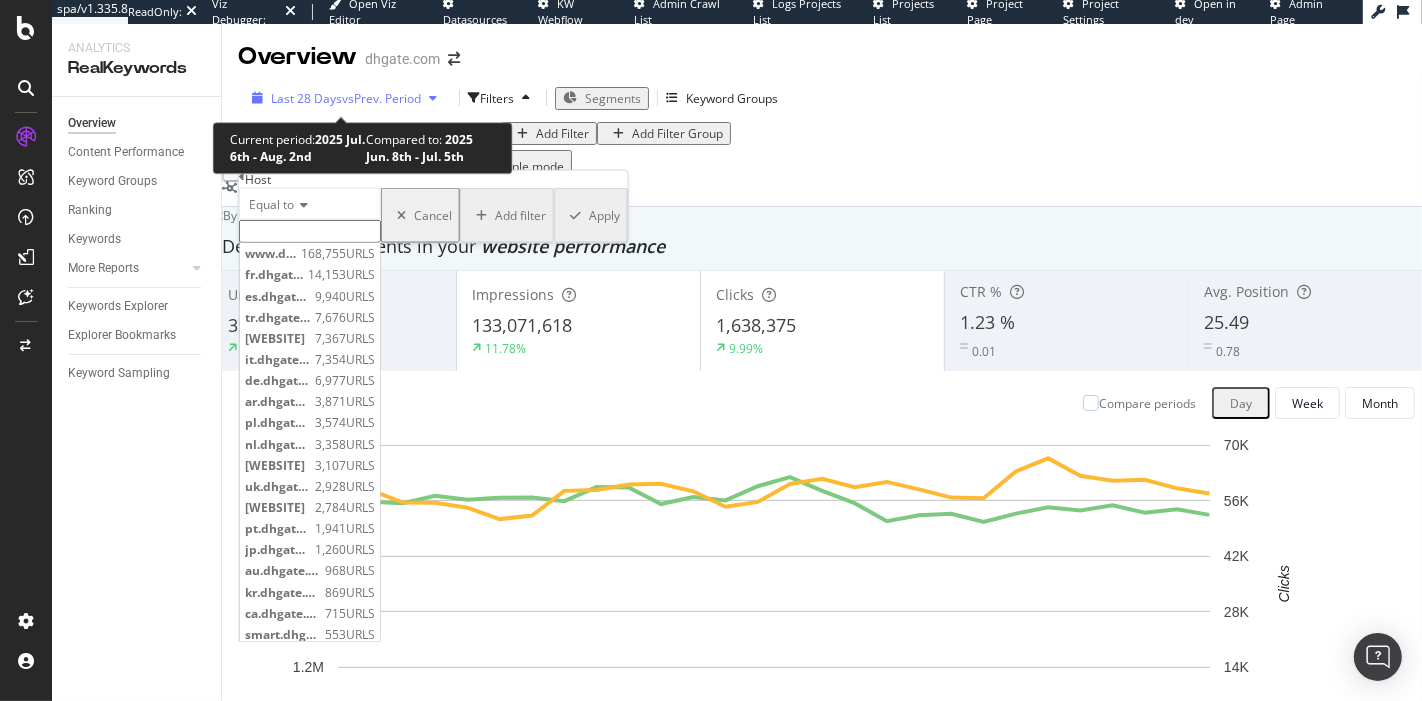 click on "Last 28 Days" at bounding box center (306, 98) 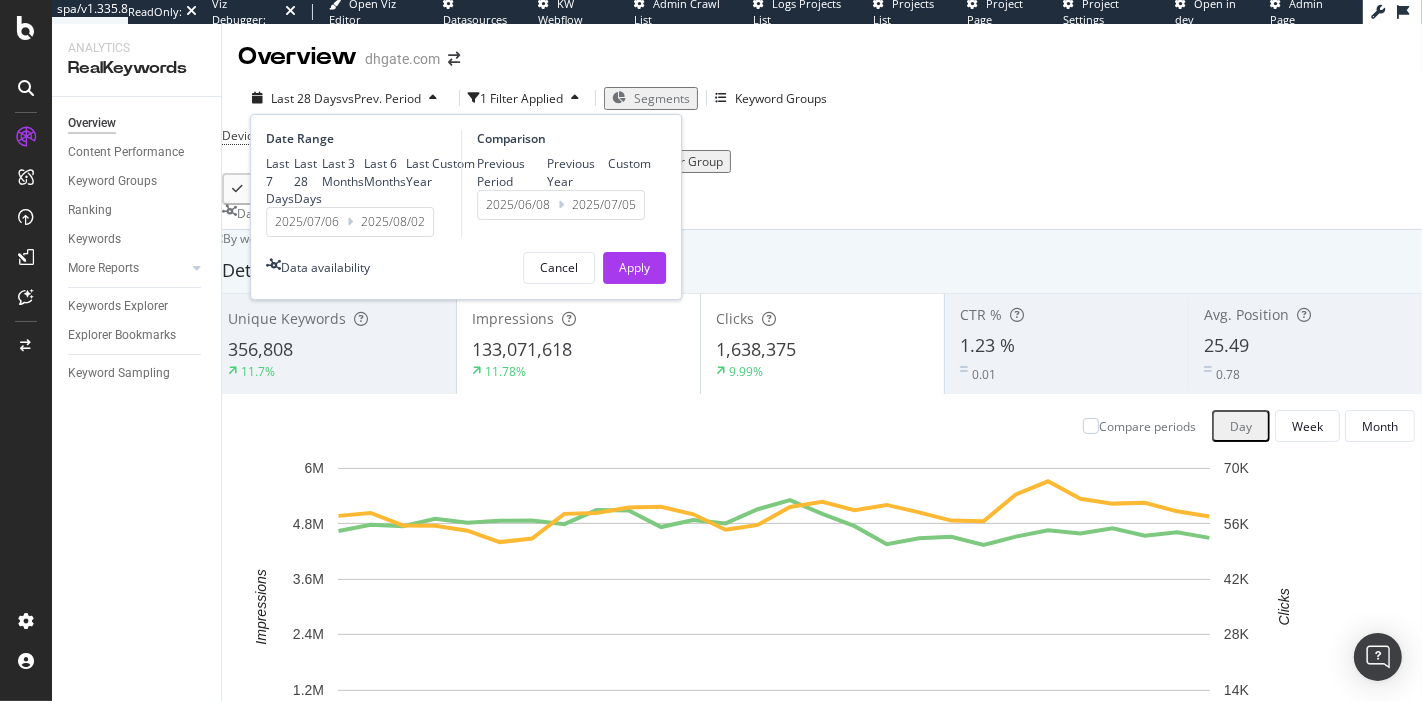 click on "Last Year" at bounding box center [419, 172] 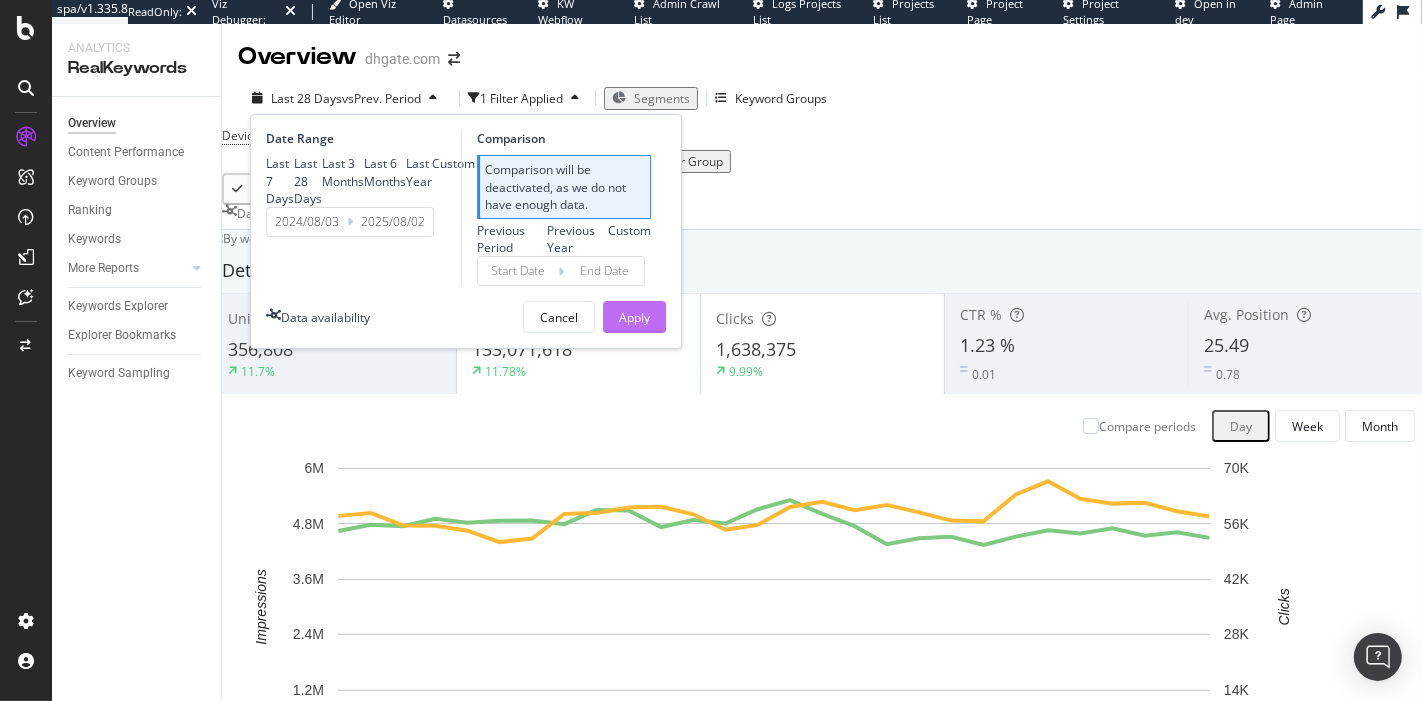 click on "Apply" at bounding box center [634, 317] 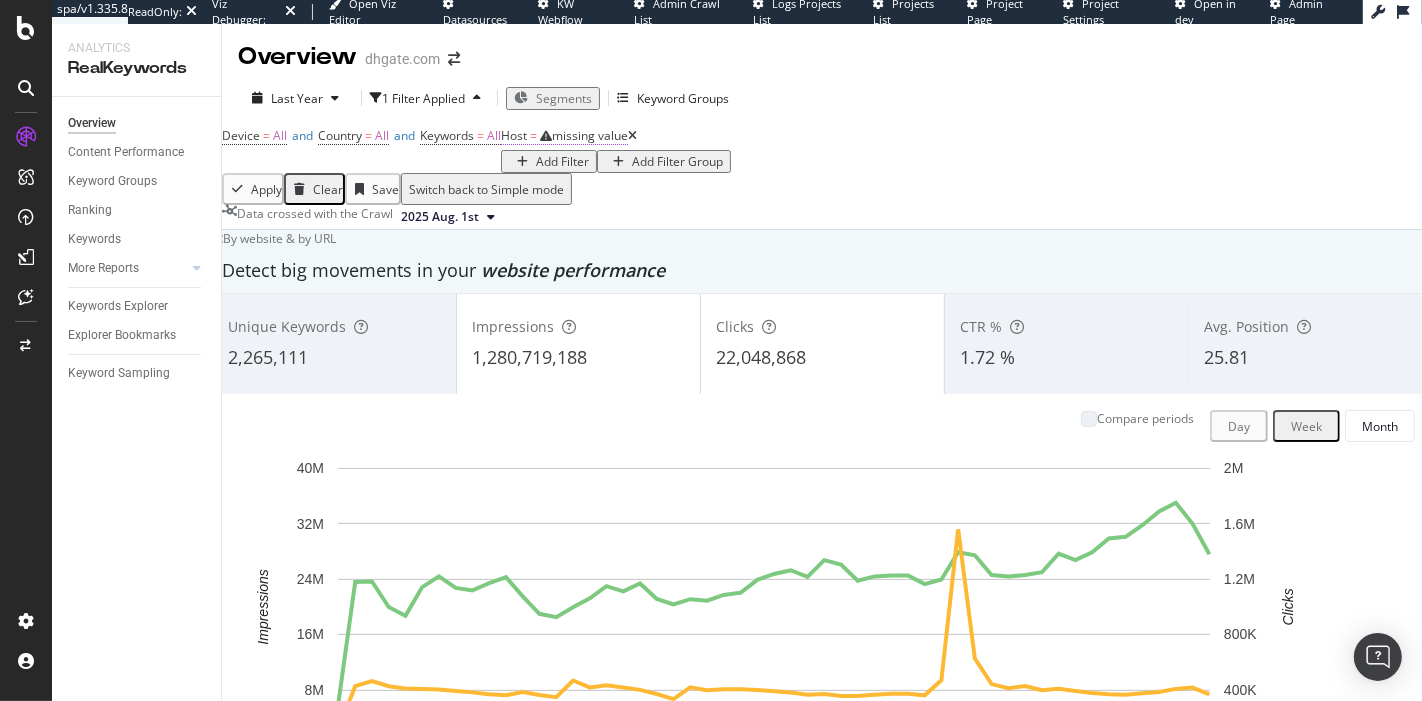 click on "missing value" at bounding box center [590, 135] 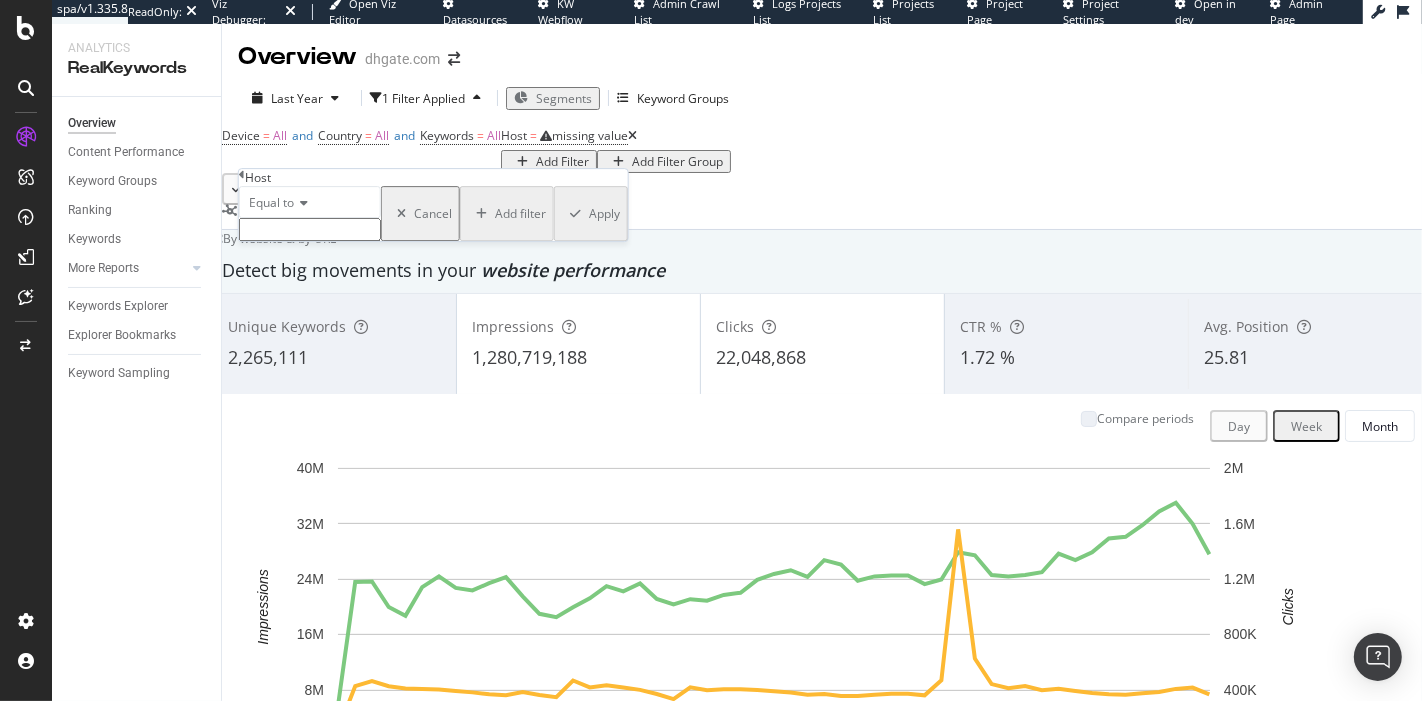 click at bounding box center (310, 229) 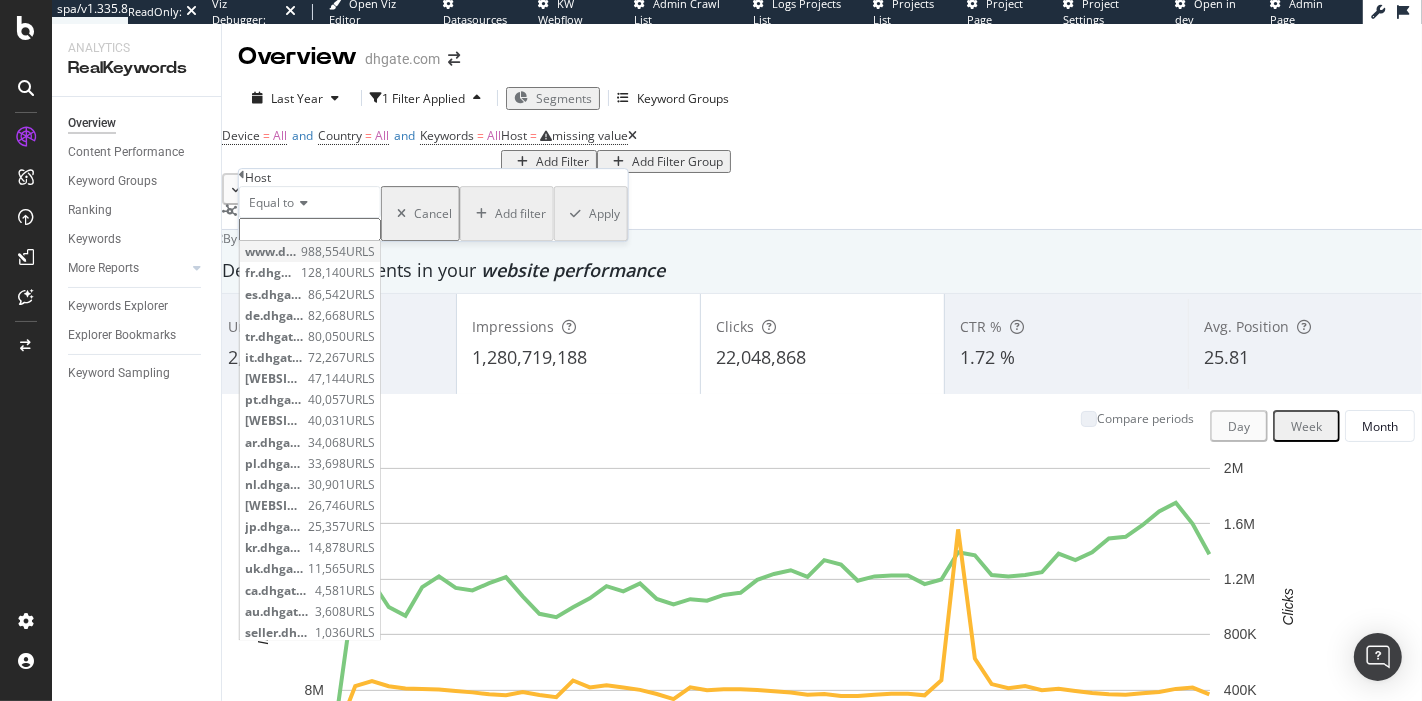 click on "www.dhgate.com" at bounding box center [270, 251] 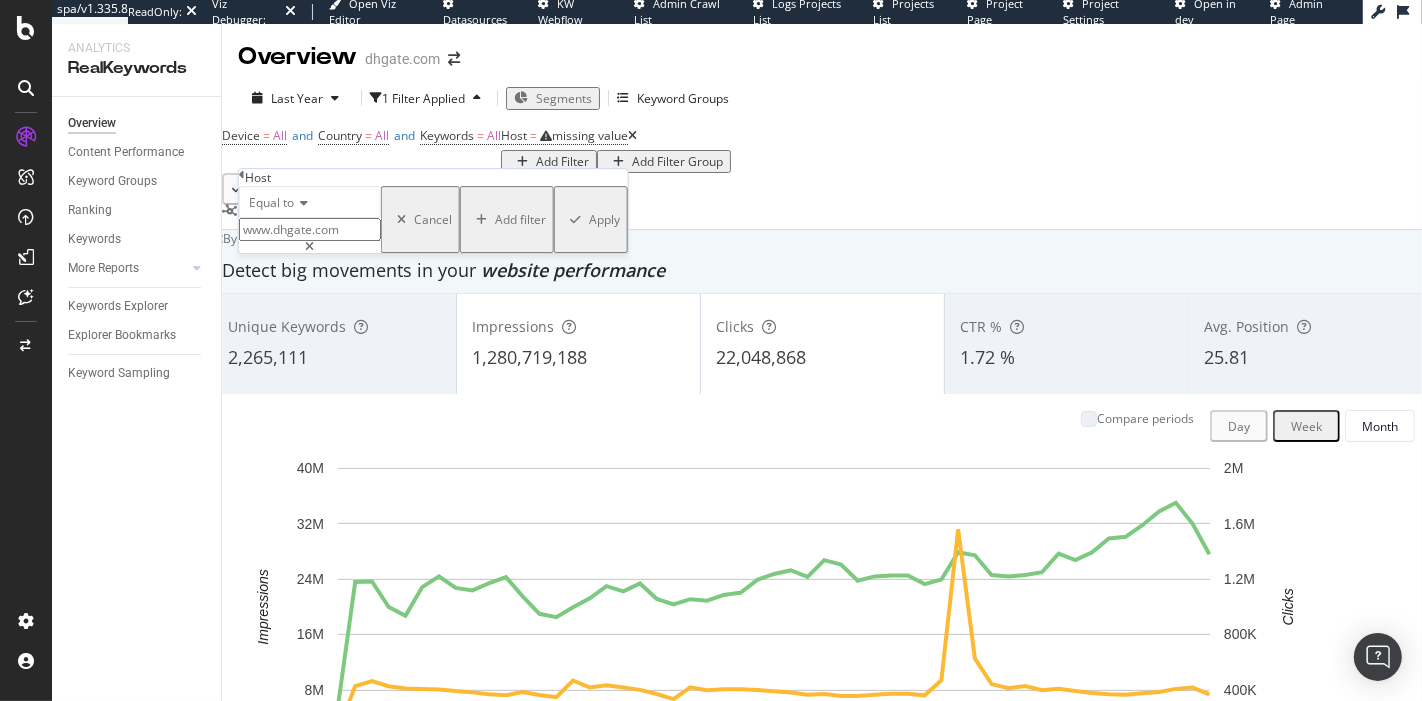 click on "Apply" at bounding box center [604, 219] 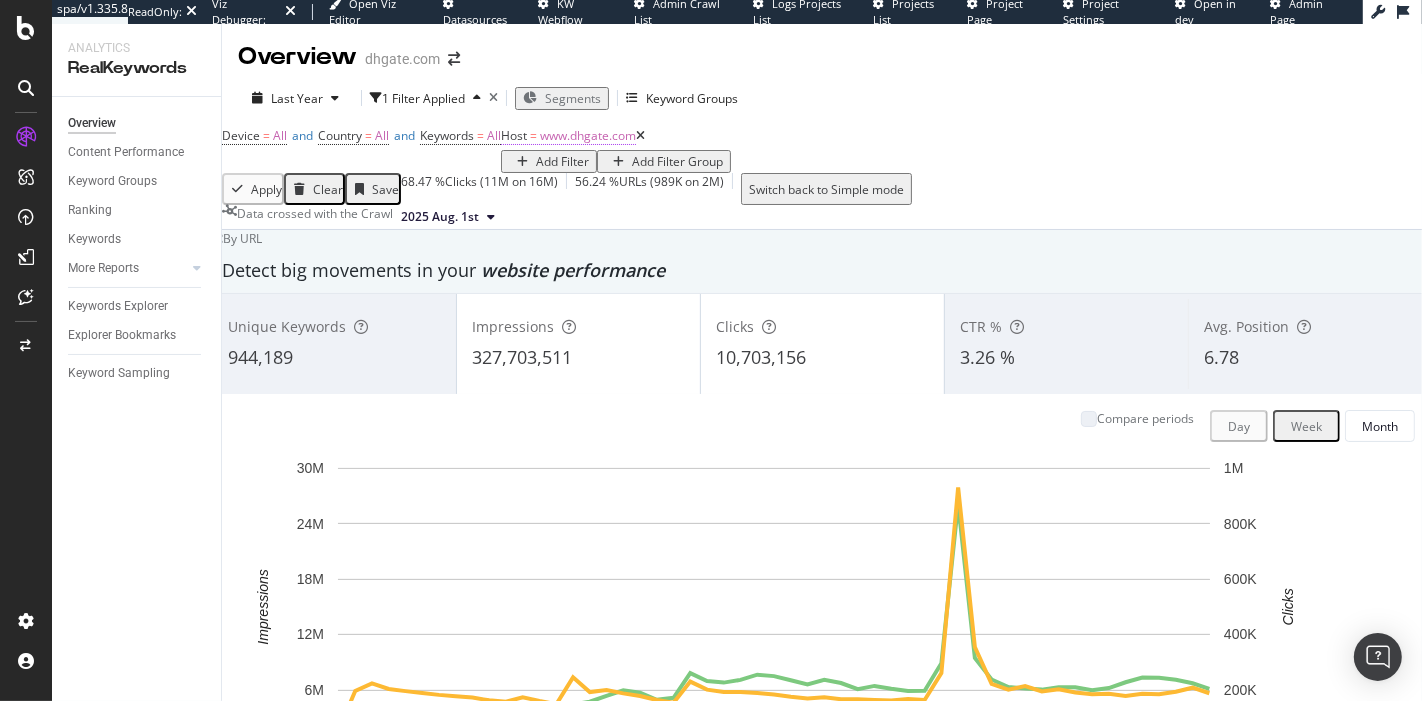click on "www.dhgate.com" at bounding box center [588, 135] 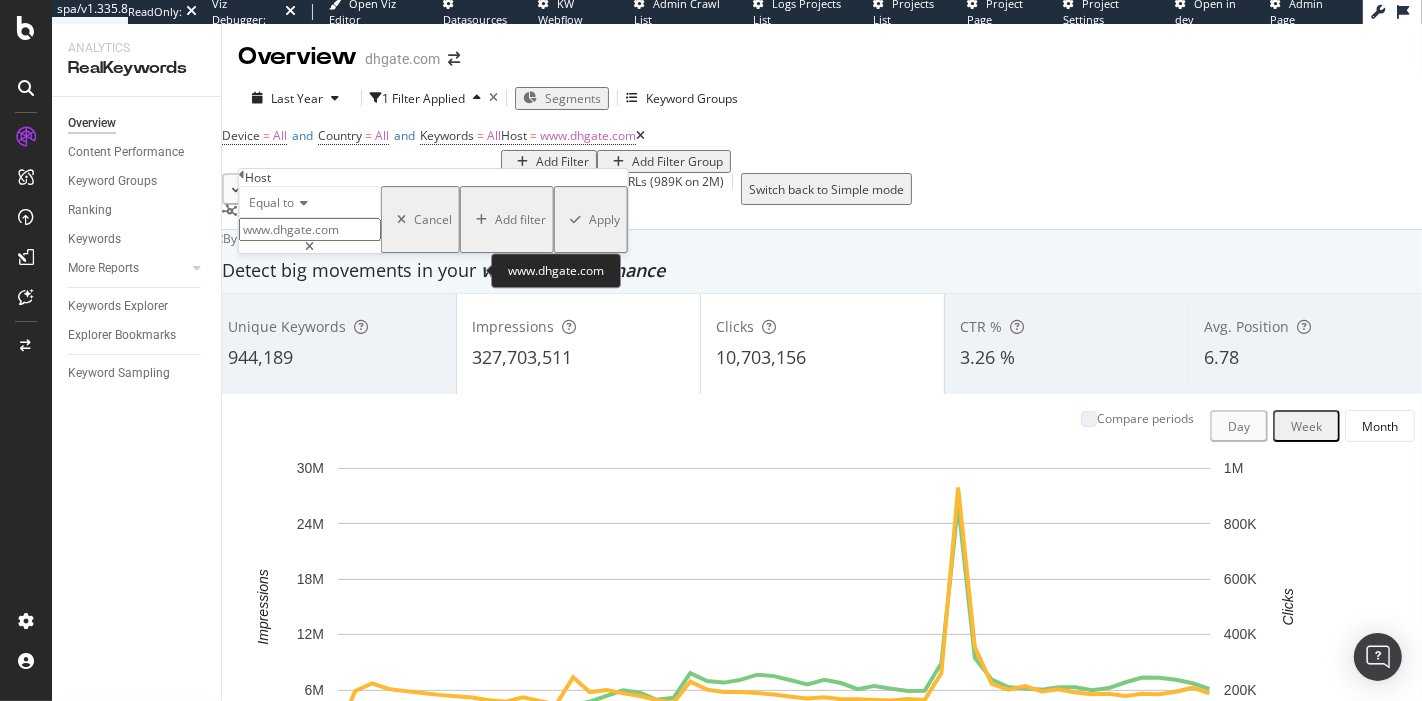 click on "www.dhgate.com" at bounding box center [310, 229] 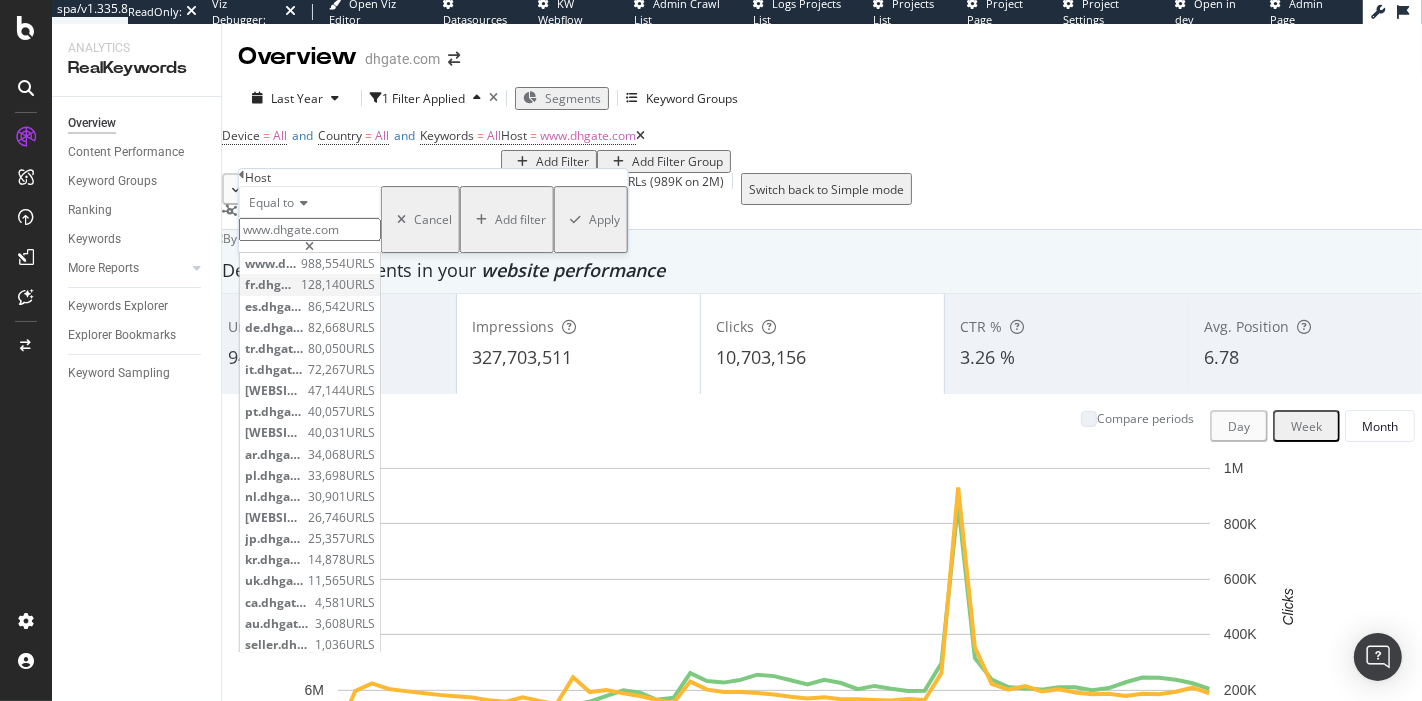click on "fr.dhgate.com" at bounding box center (270, 285) 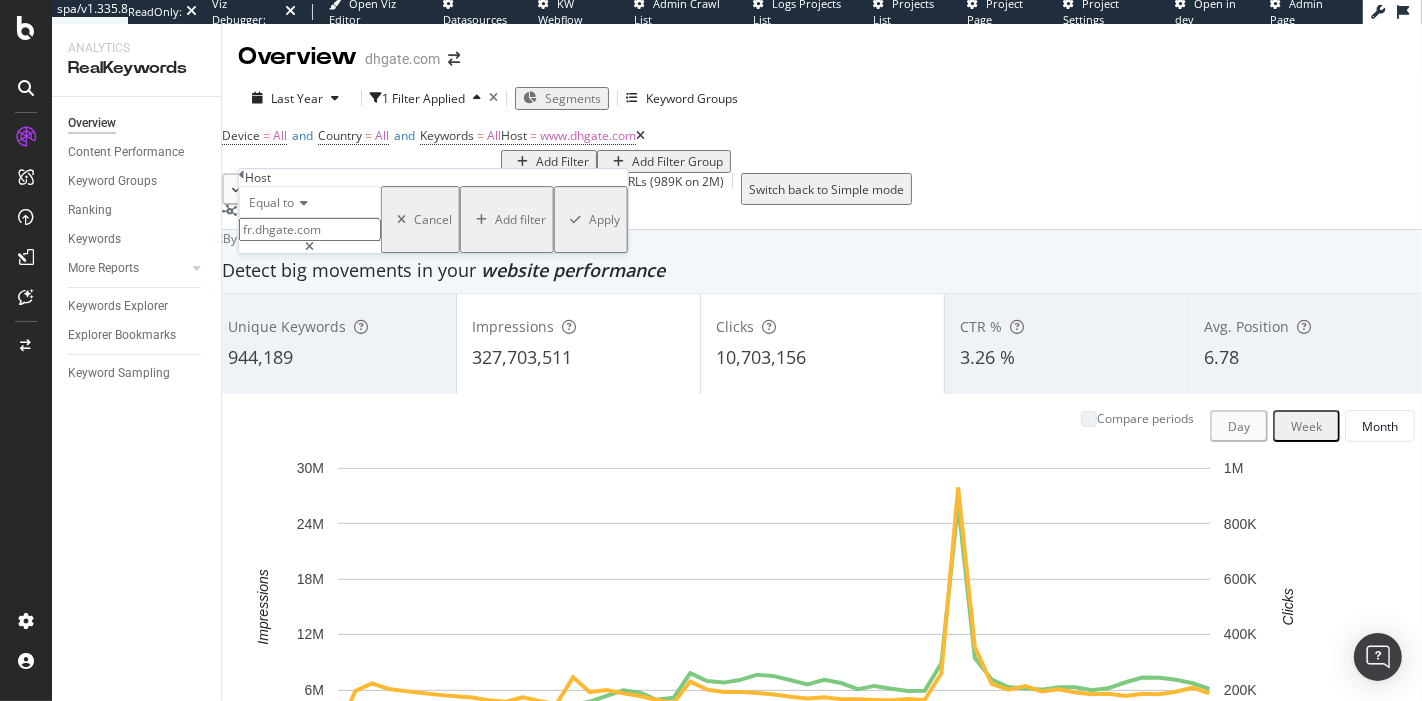 click on "Apply" at bounding box center (604, 219) 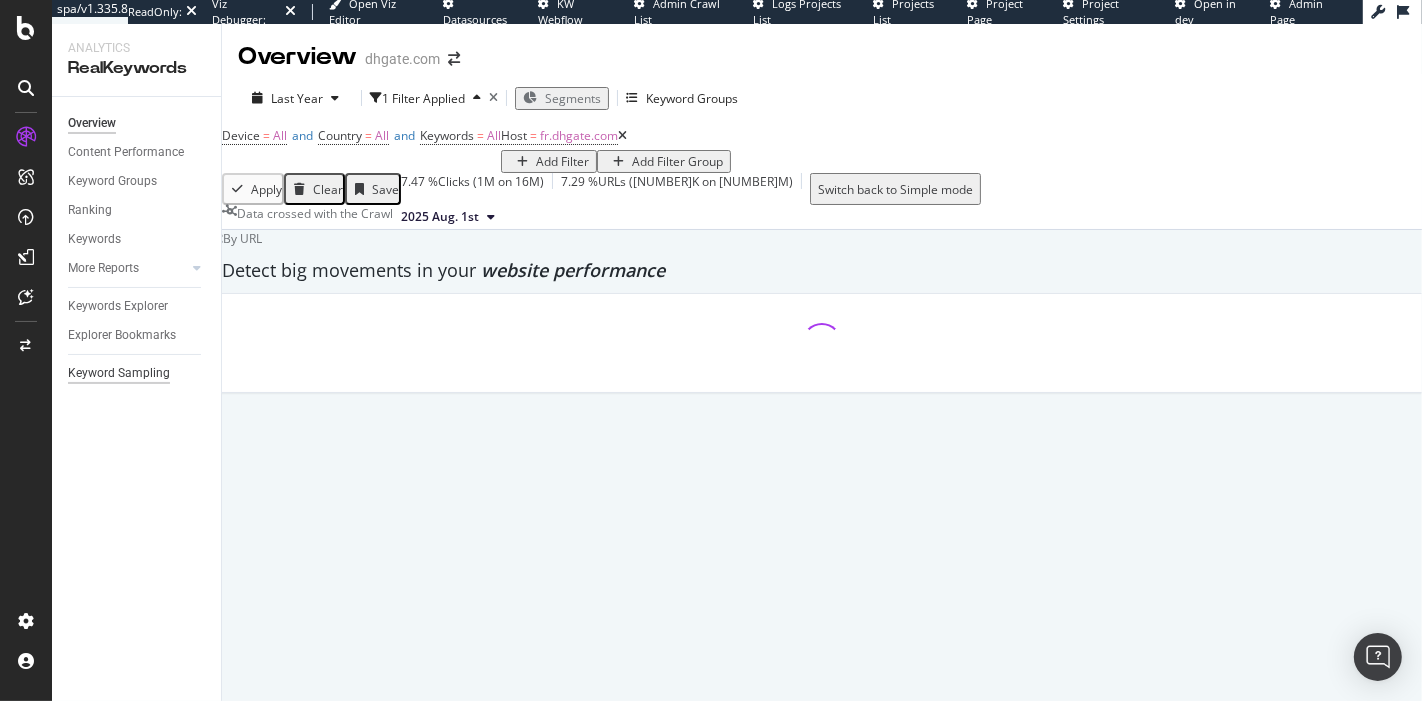 click on "Keyword Sampling" at bounding box center [119, 373] 